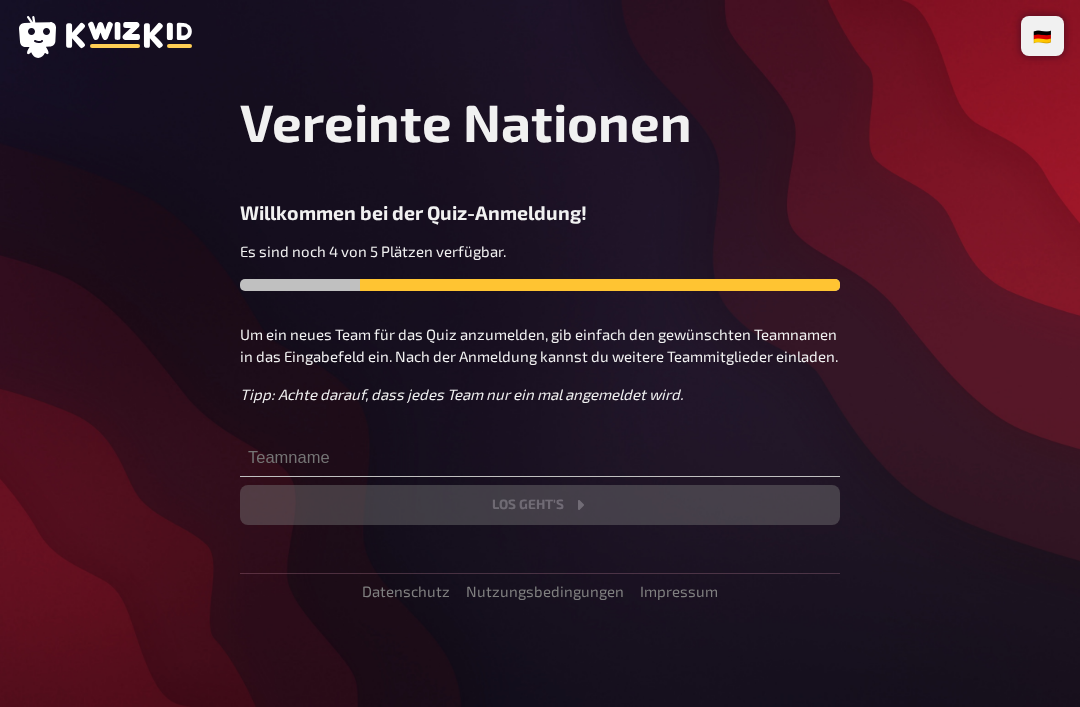 scroll, scrollTop: 0, scrollLeft: 0, axis: both 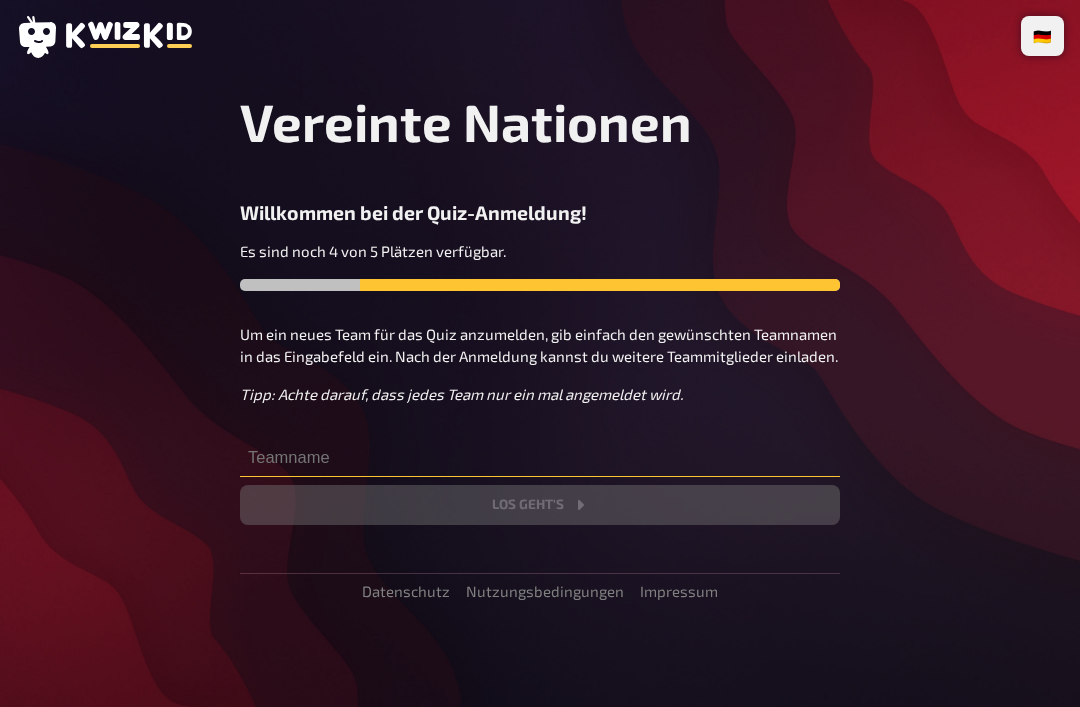 click at bounding box center (540, 457) 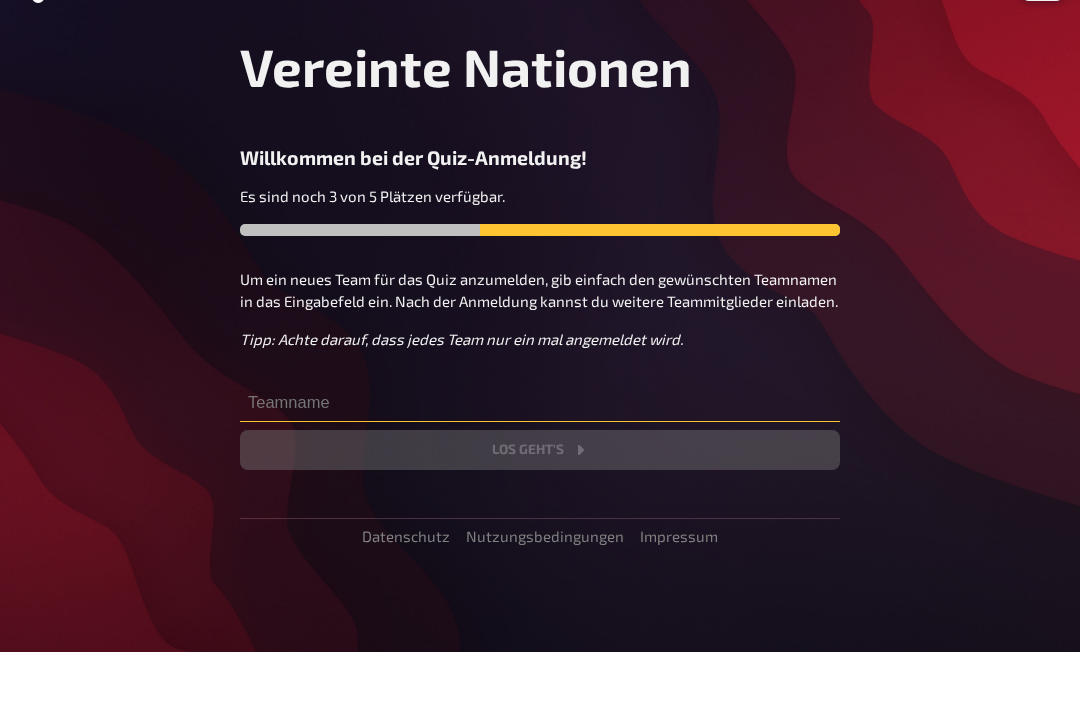 scroll, scrollTop: 64, scrollLeft: 0, axis: vertical 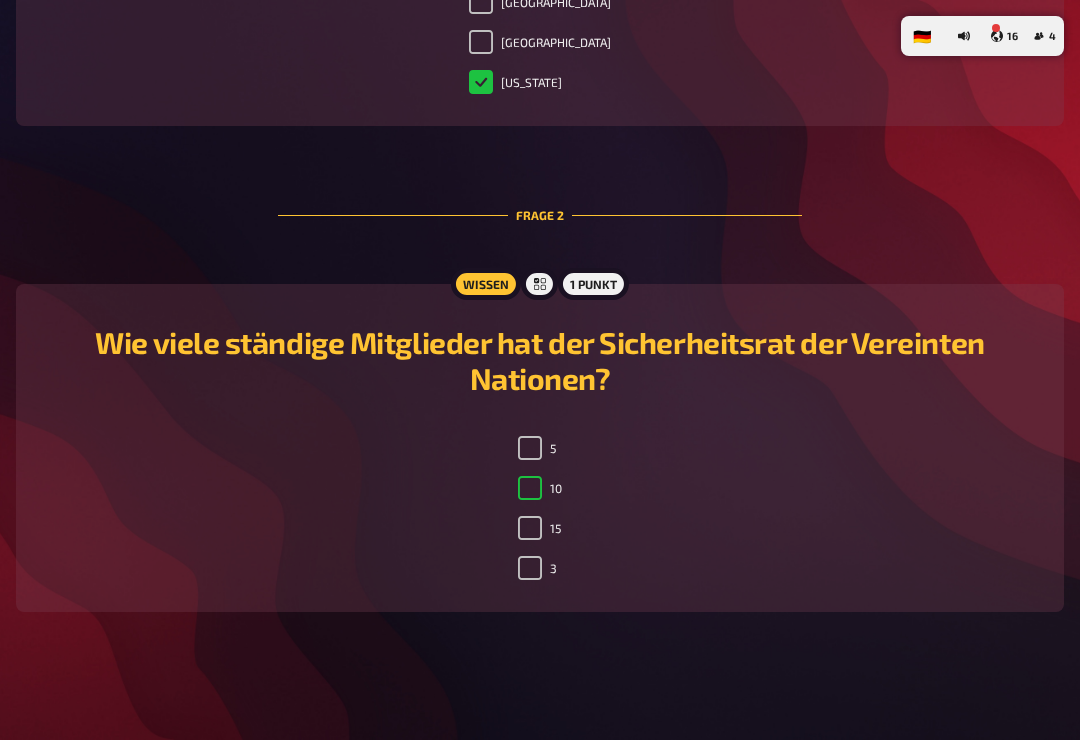 checkbox on "true" 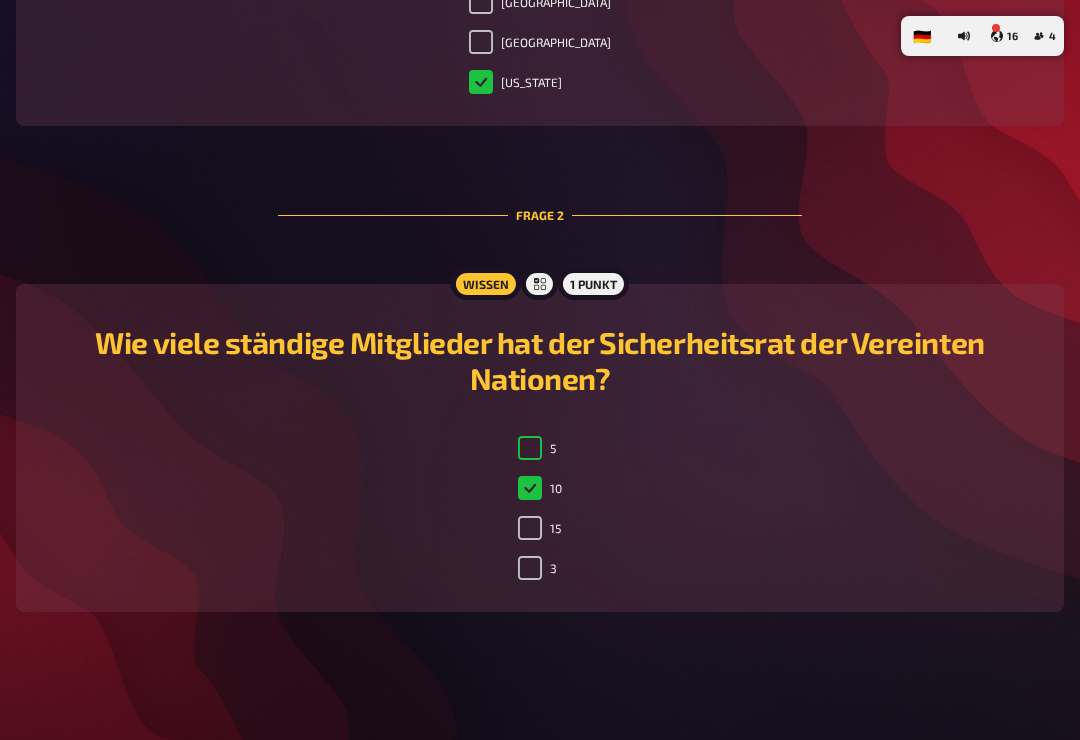 checkbox on "true" 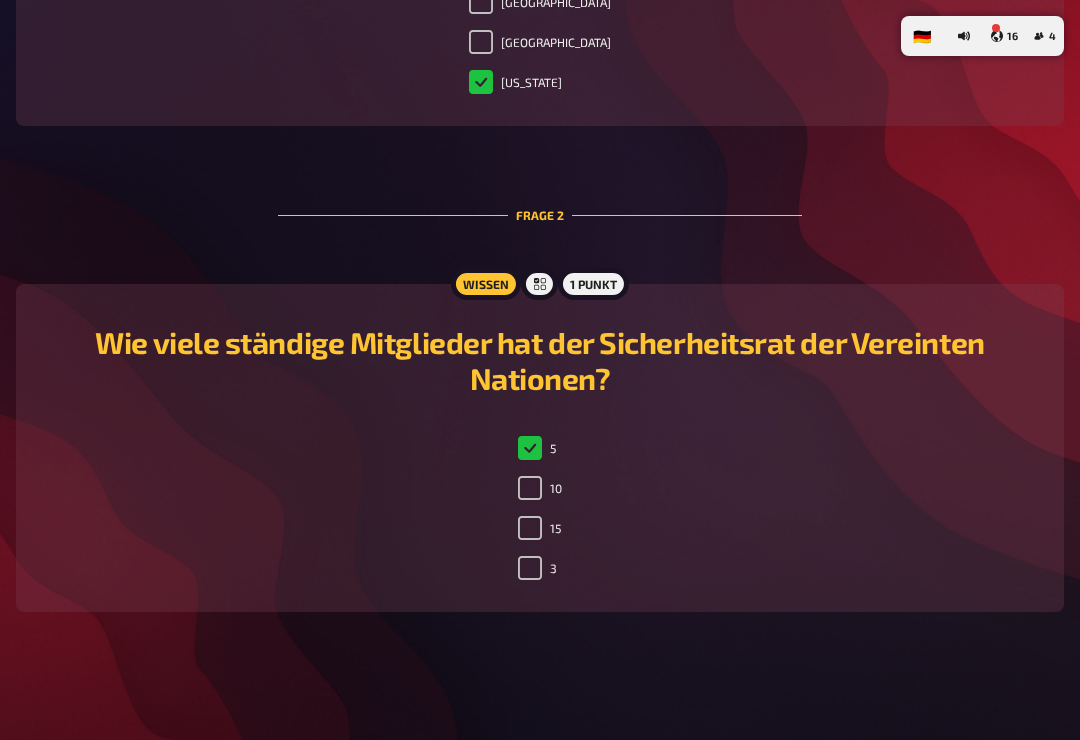 checkbox on "false" 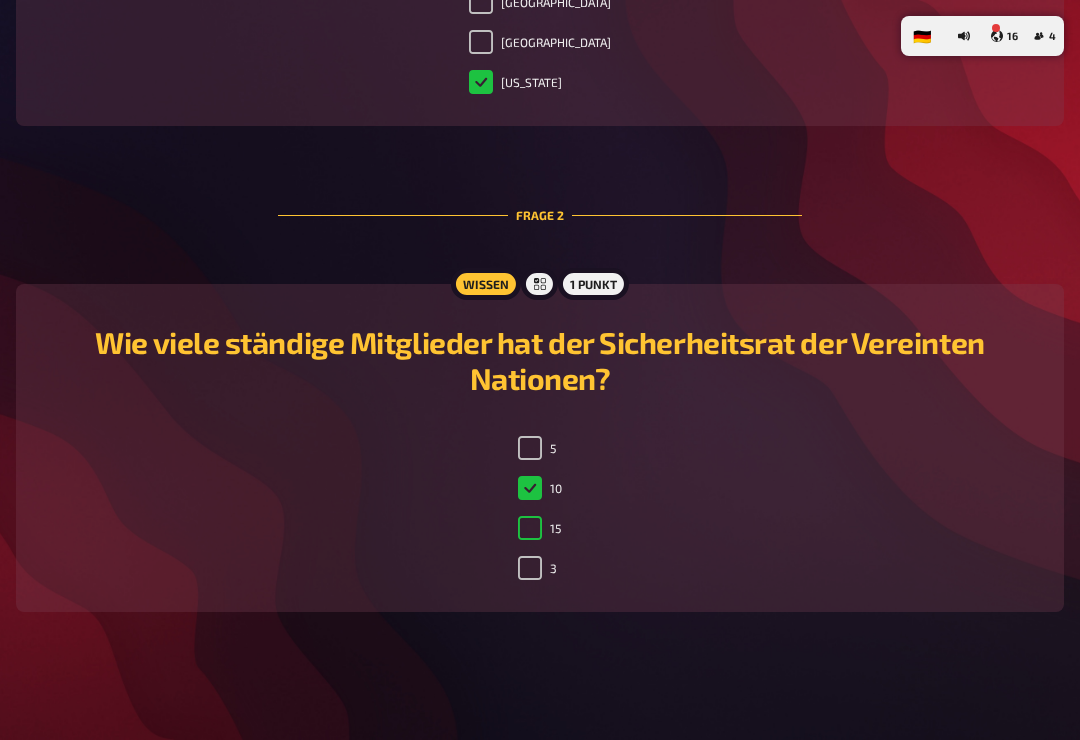 checkbox on "false" 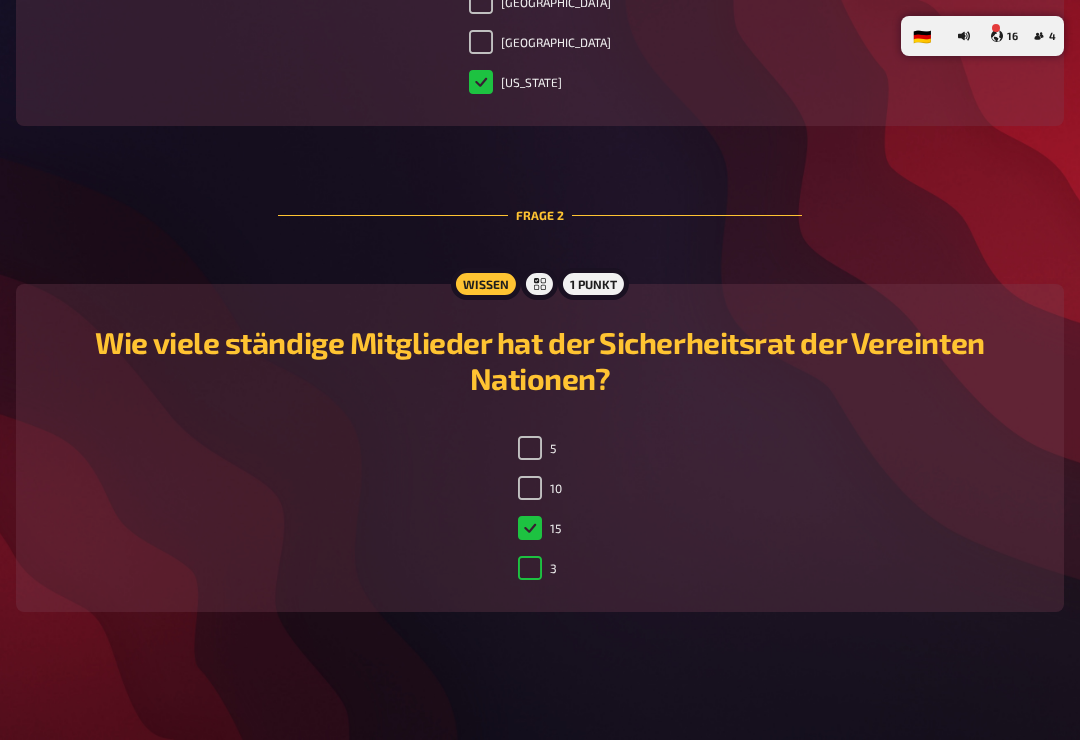 checkbox on "false" 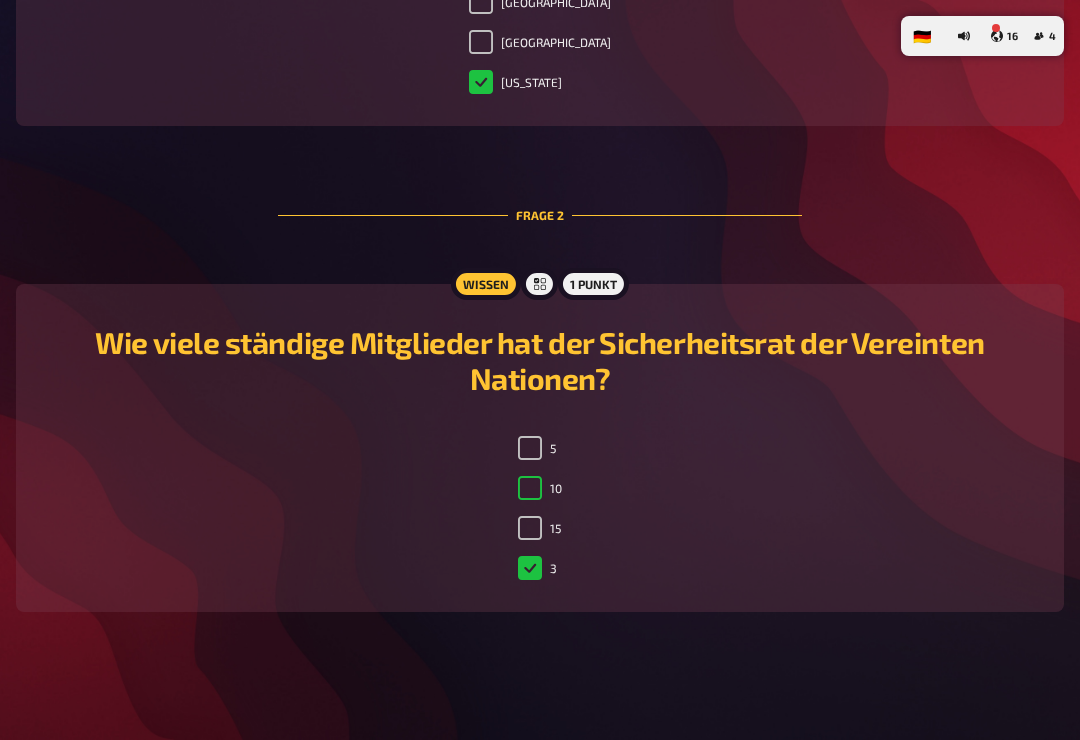 checkbox on "true" 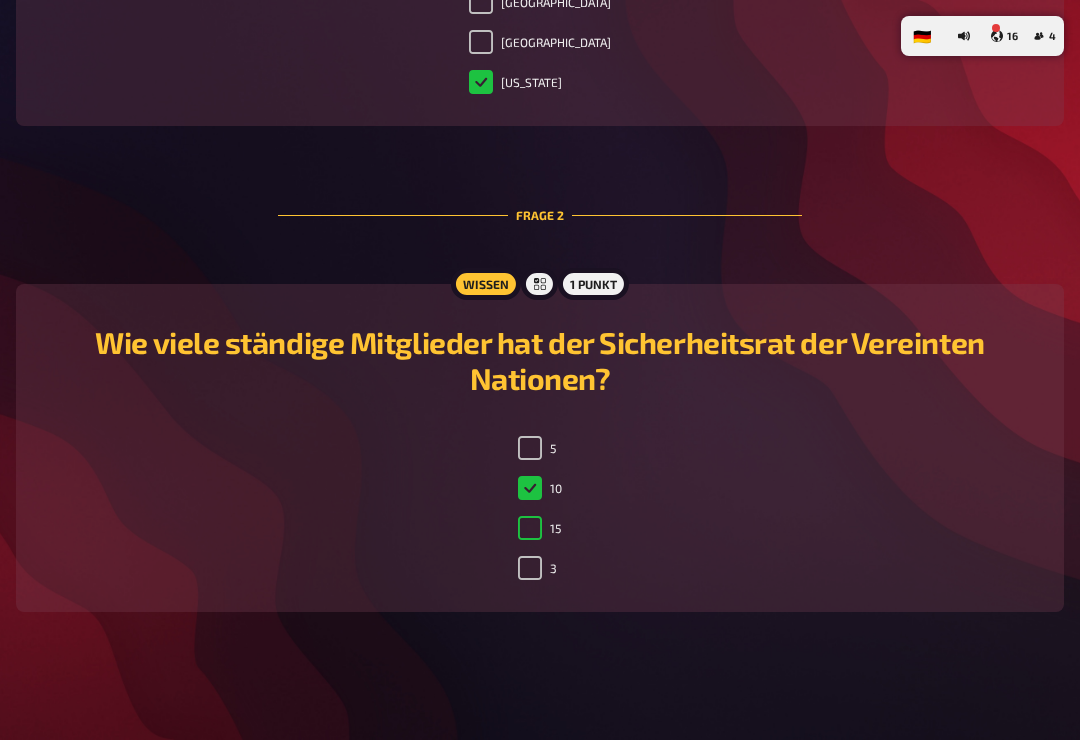 checkbox on "false" 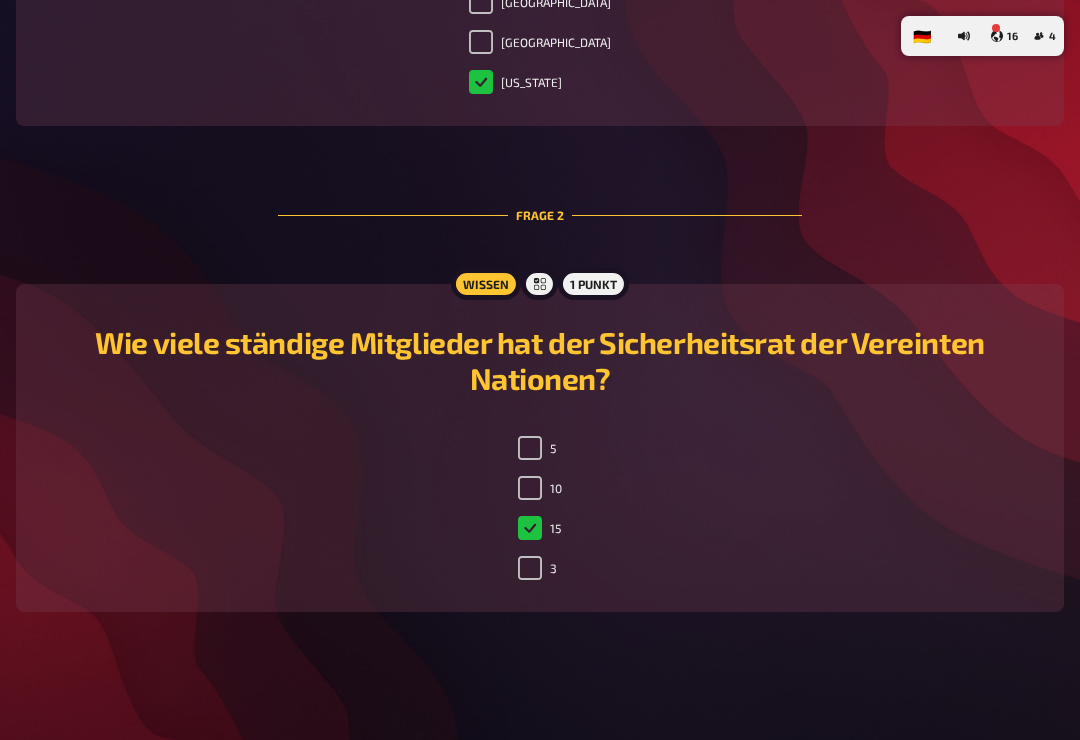 checkbox on "true" 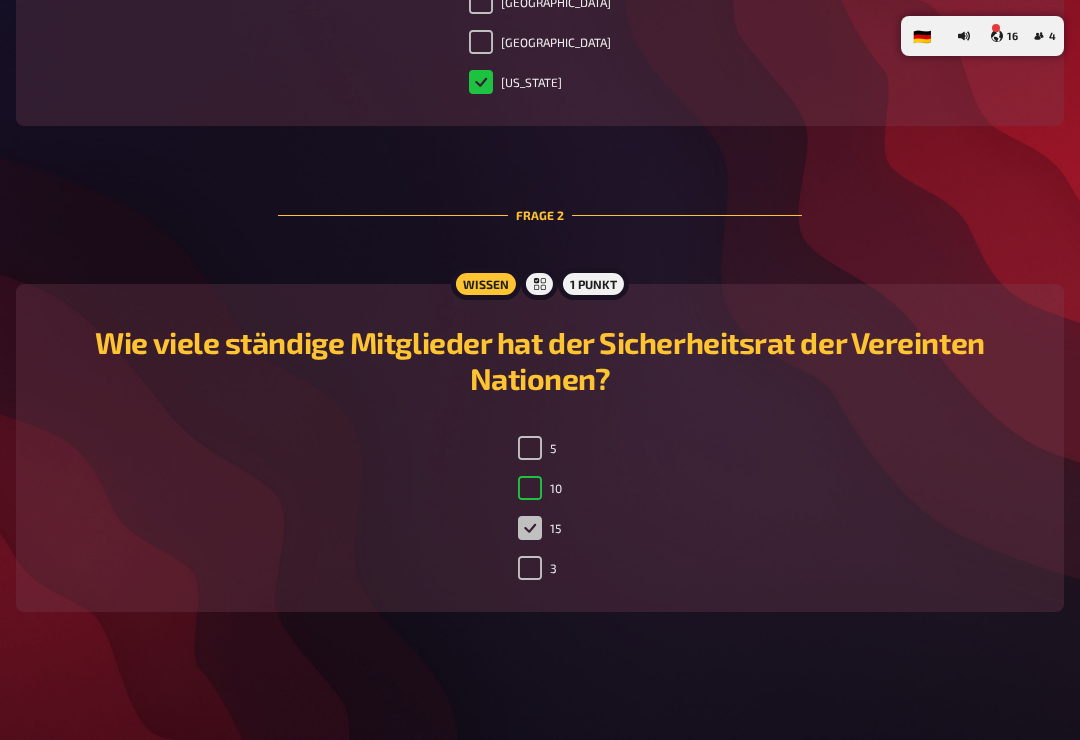 checkbox on "false" 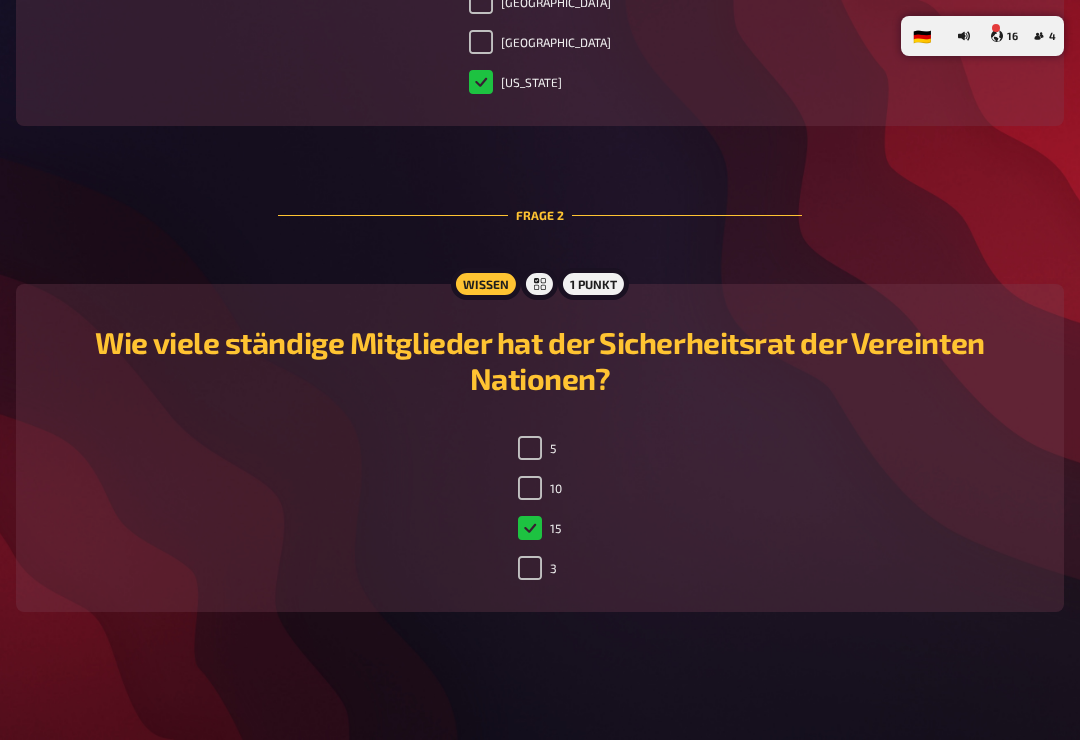 checkbox on "true" 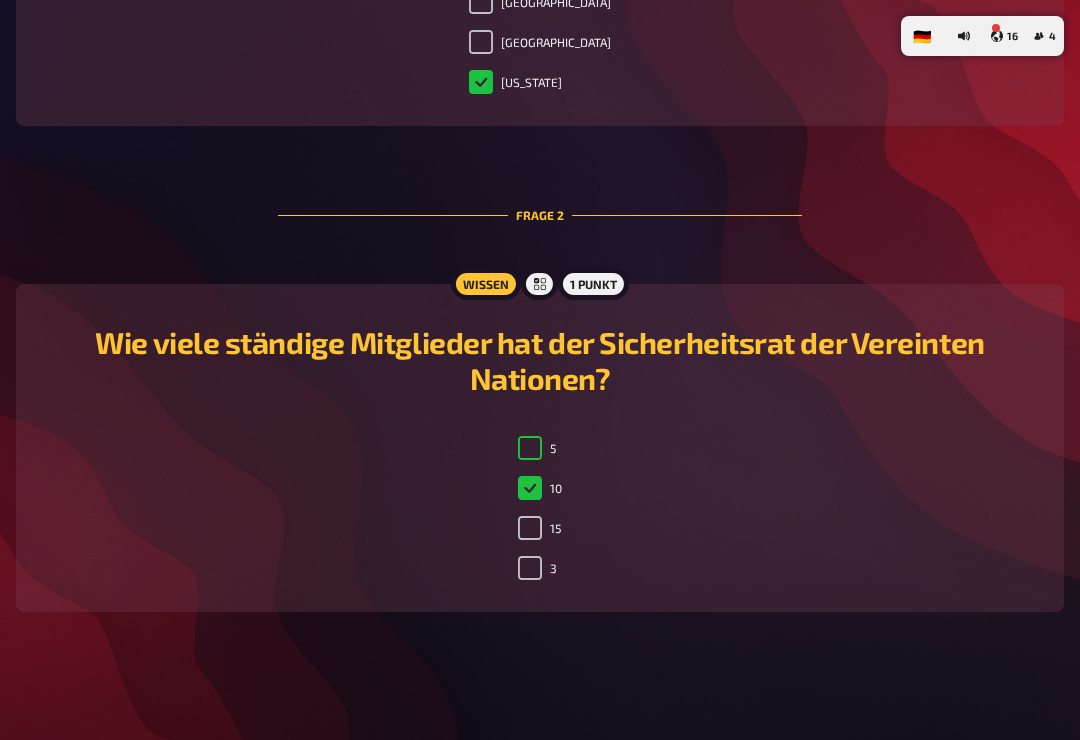 checkbox on "true" 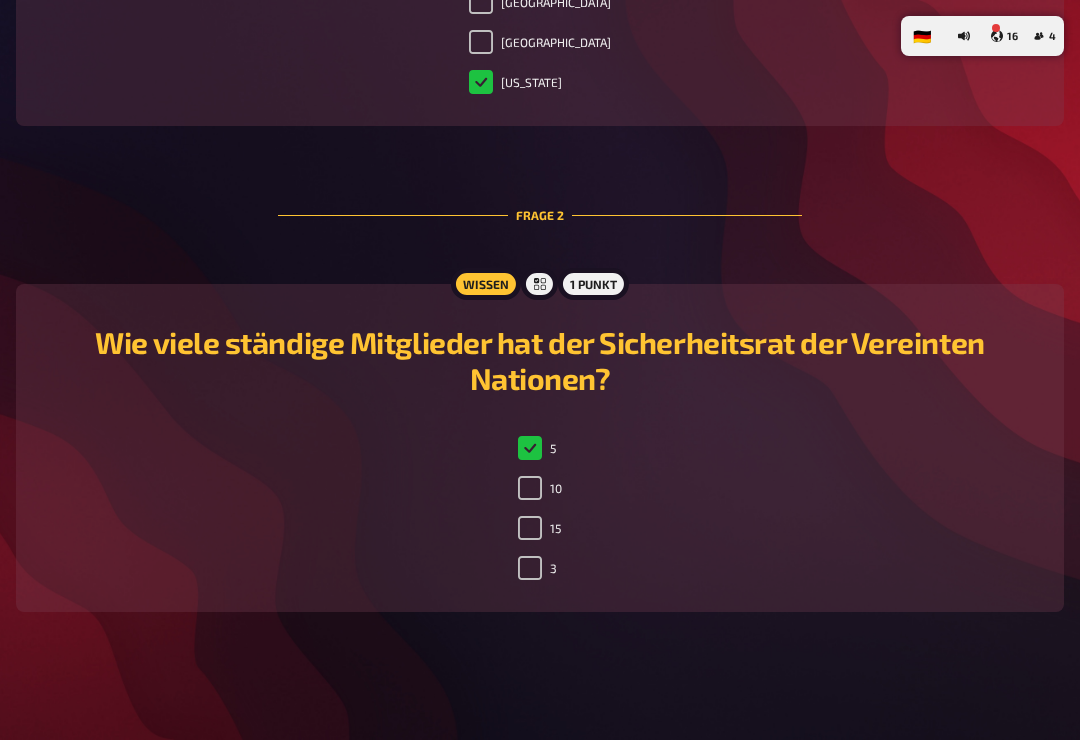 checkbox on "false" 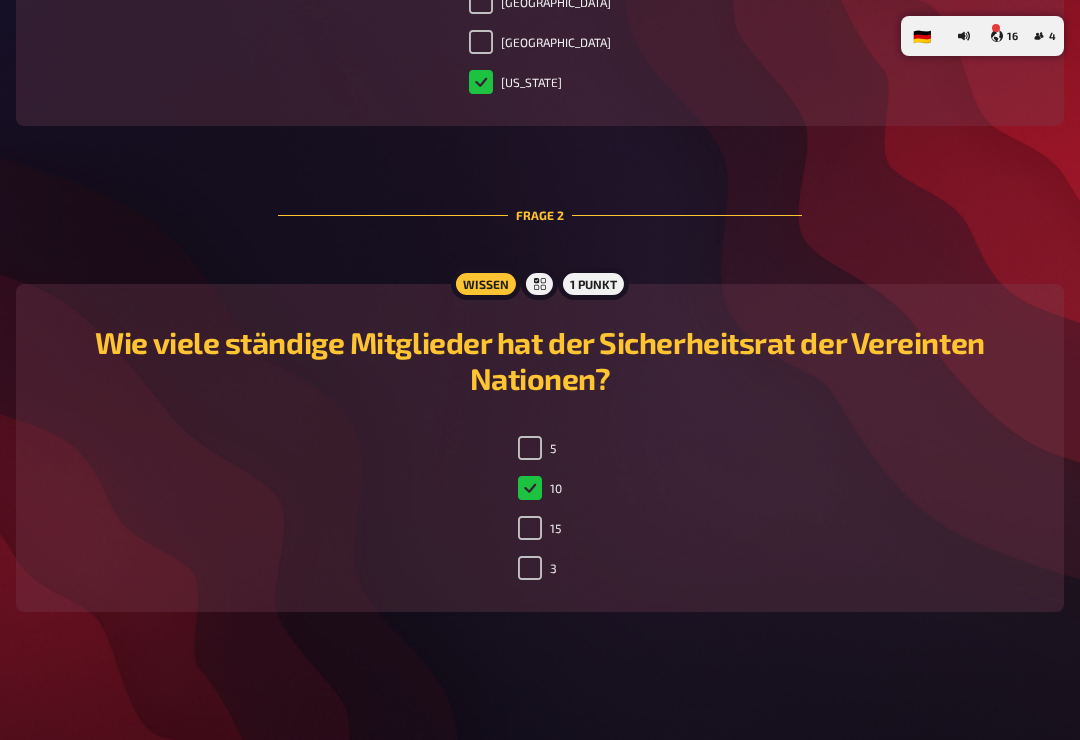 click on "15" at bounding box center (530, 528) 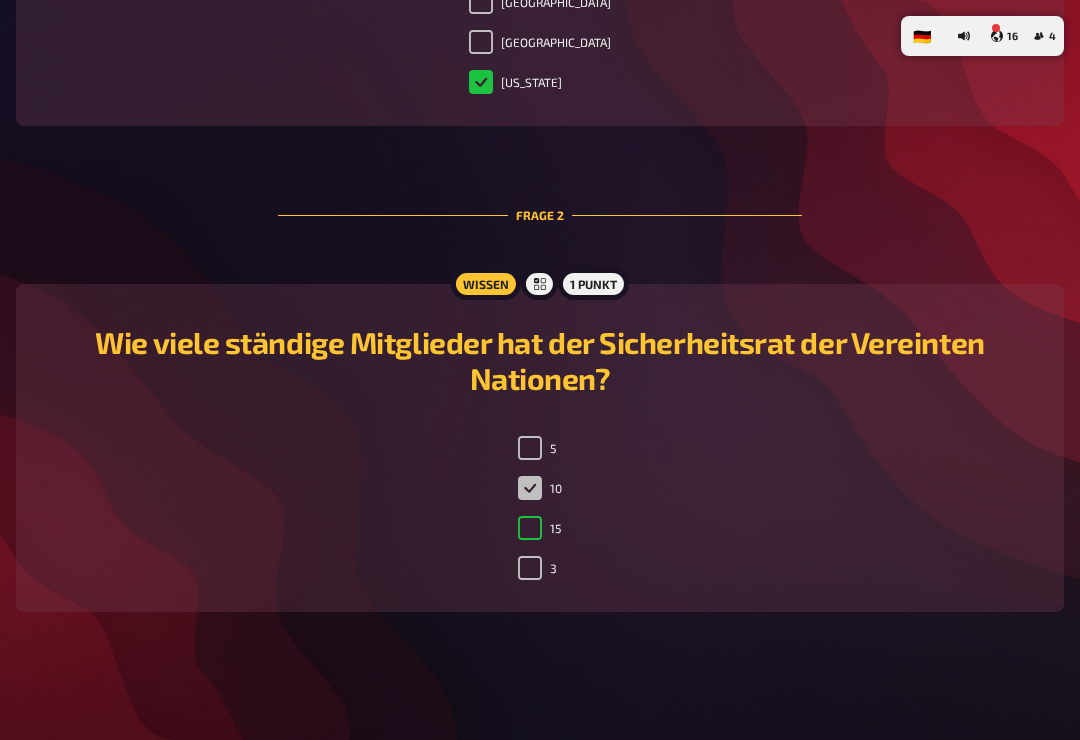 checkbox on "true" 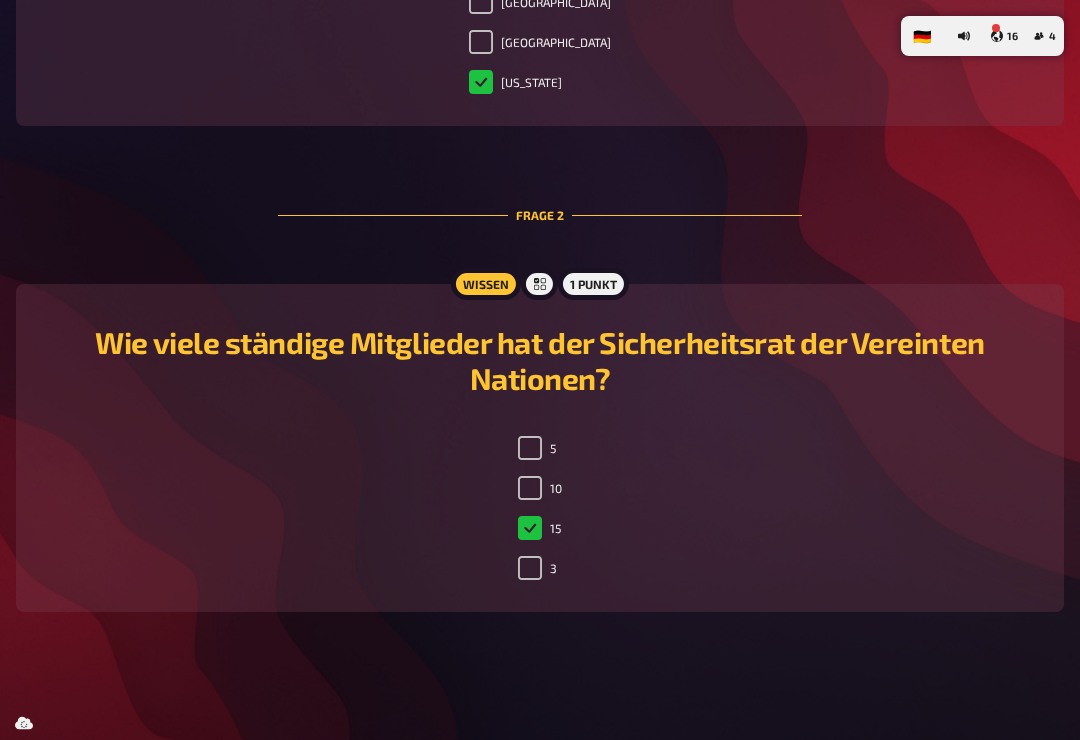 click on "15" at bounding box center (540, 532) 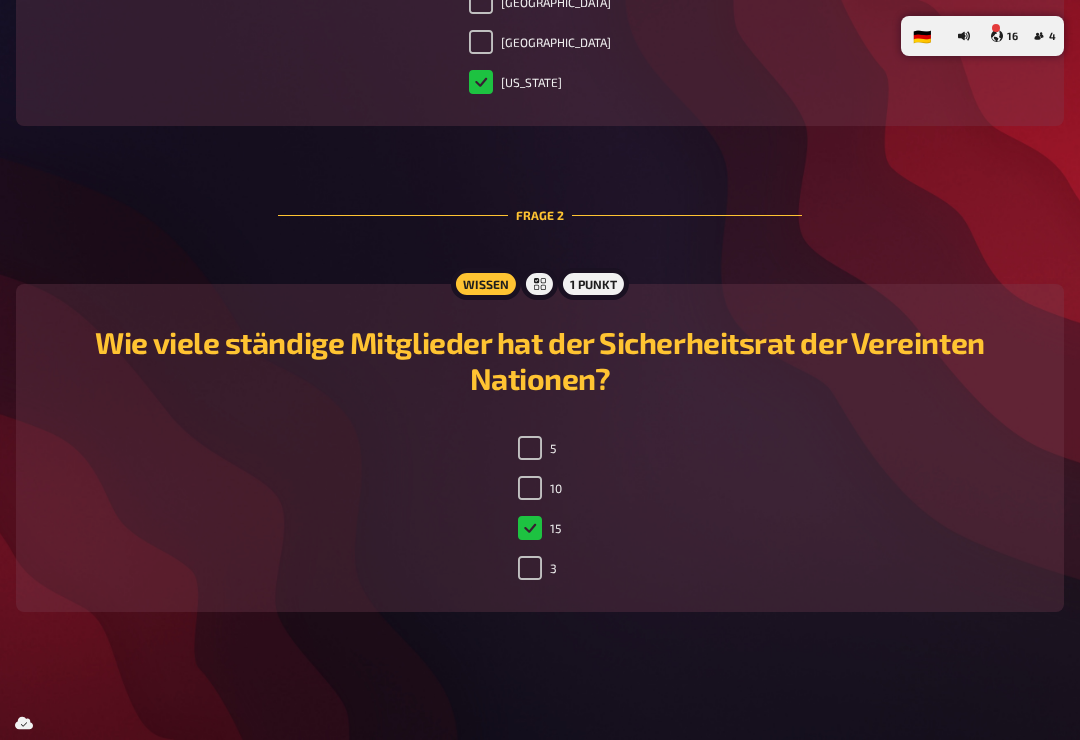 click on "3" at bounding box center (530, 568) 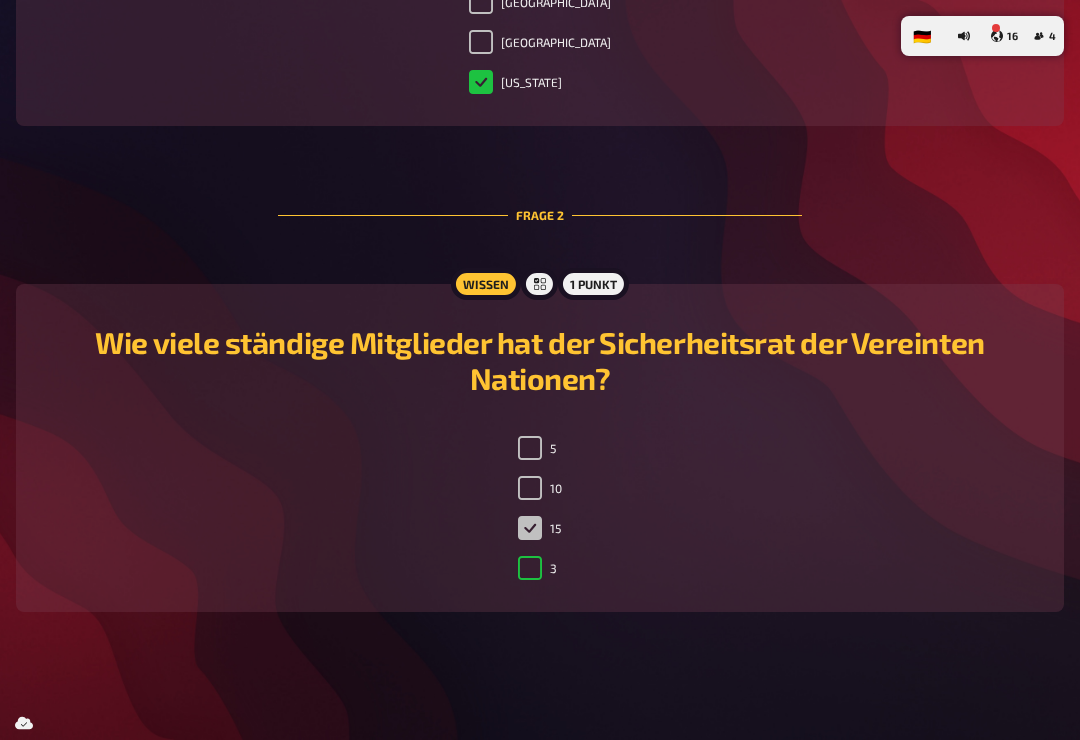 checkbox on "true" 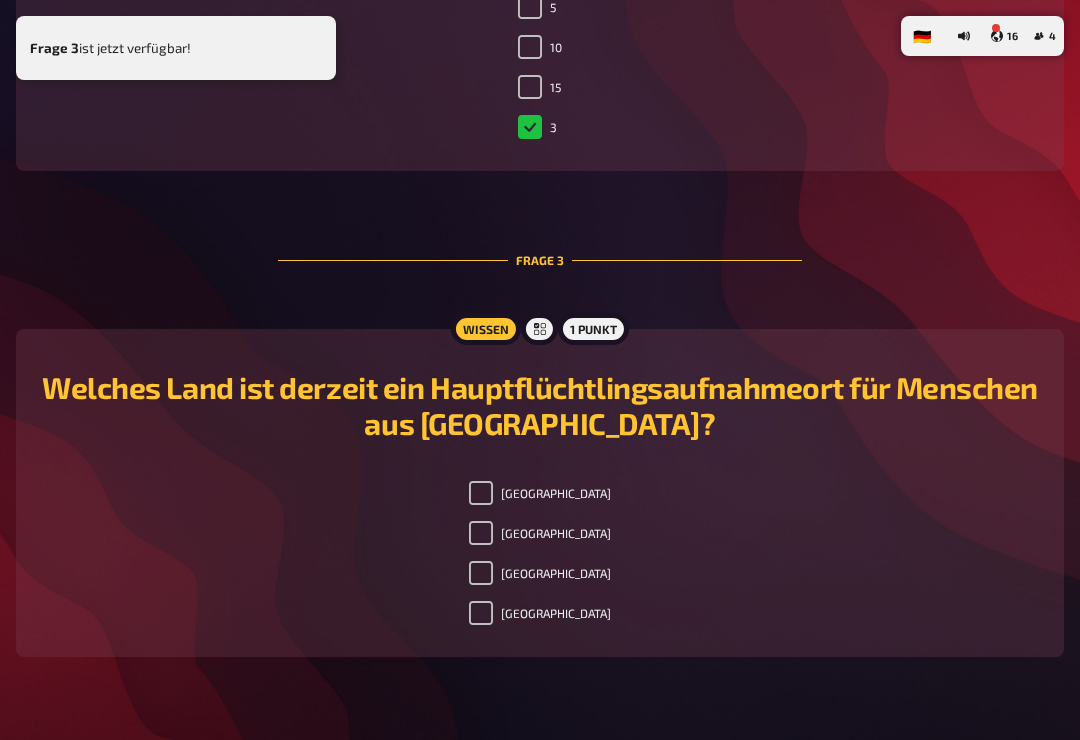 scroll, scrollTop: 1369, scrollLeft: 0, axis: vertical 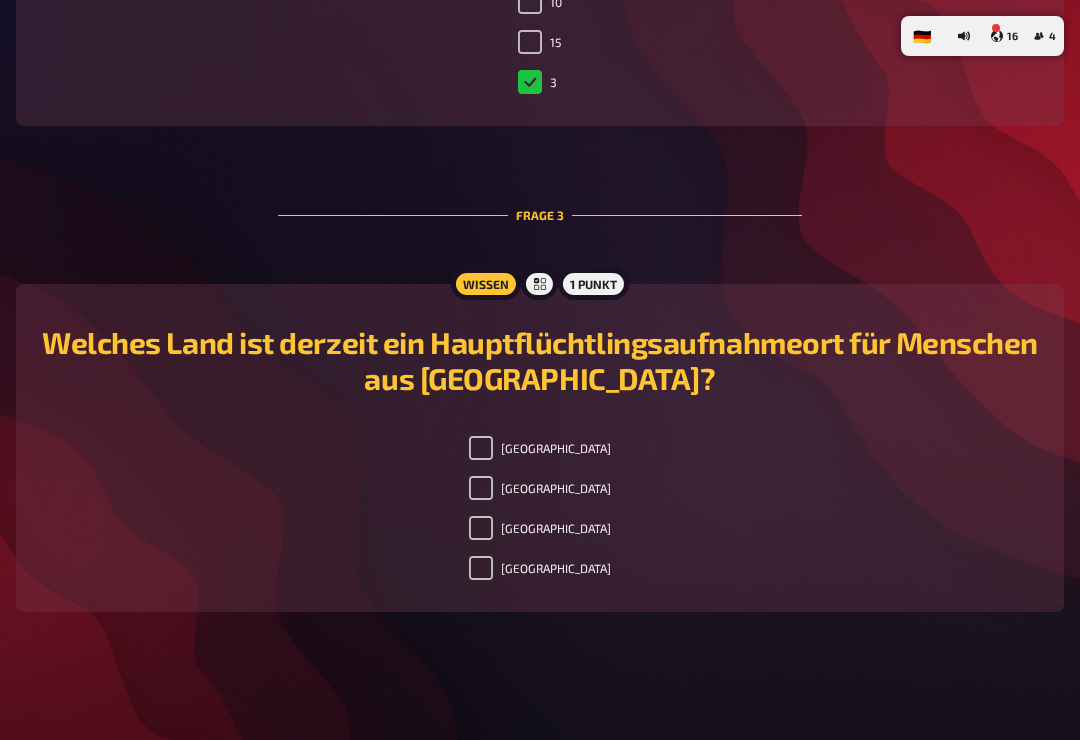 click on "[GEOGRAPHIC_DATA]" at bounding box center [540, 488] 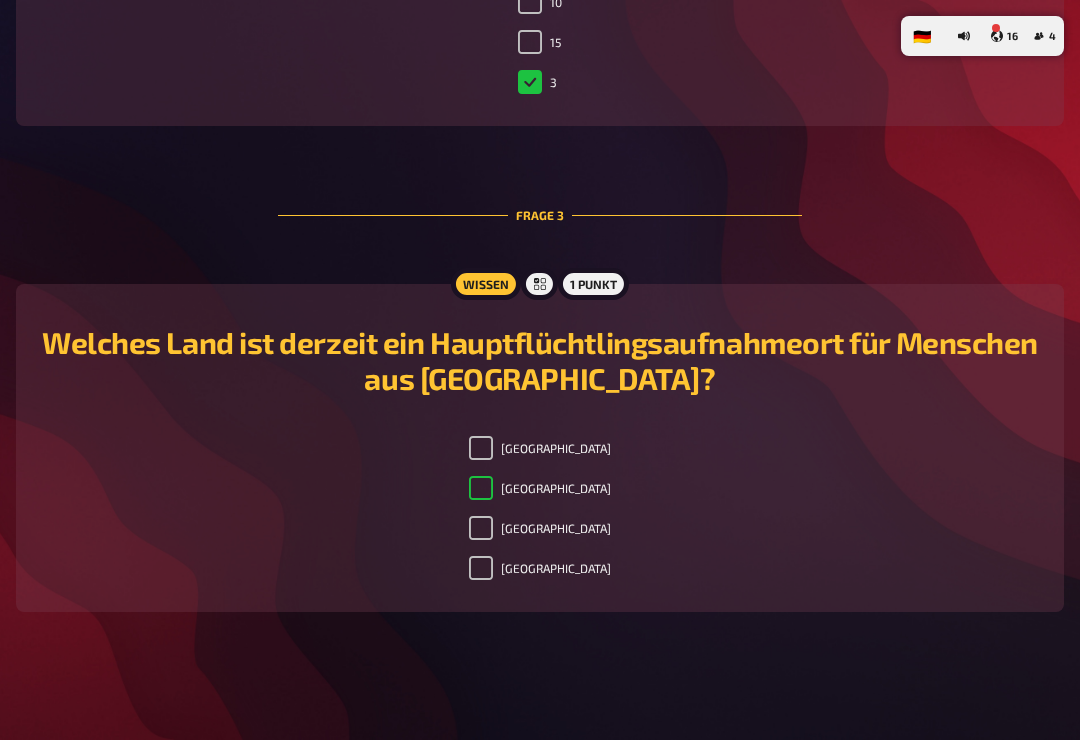 checkbox on "true" 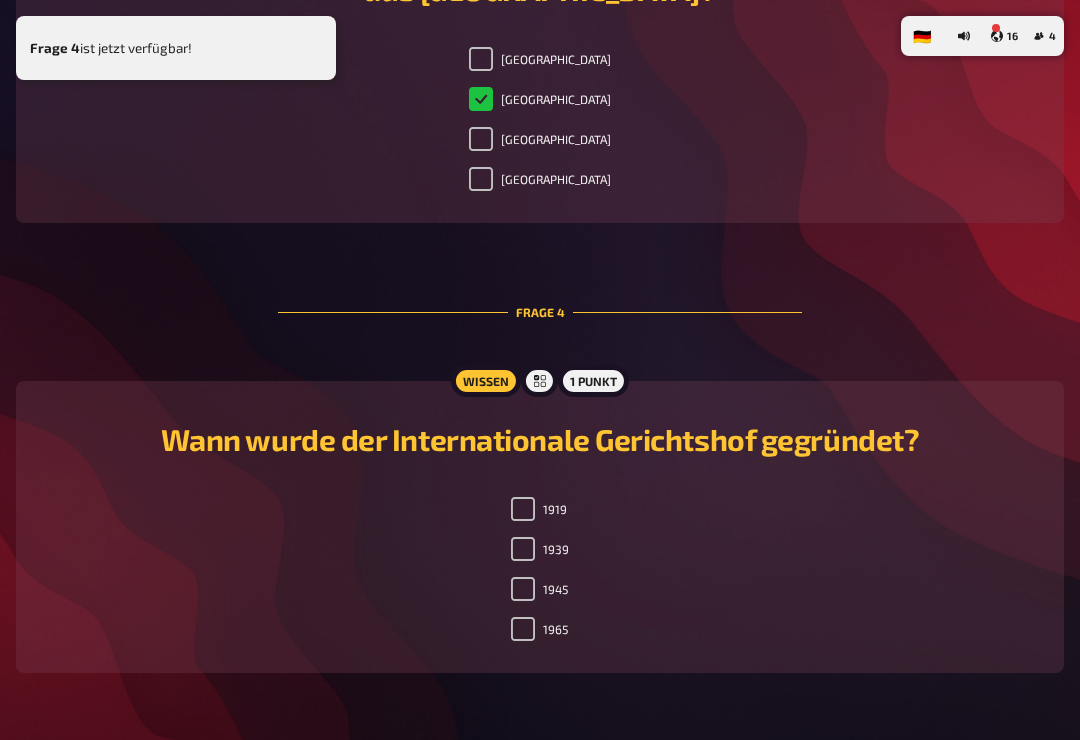 scroll, scrollTop: 1821, scrollLeft: 0, axis: vertical 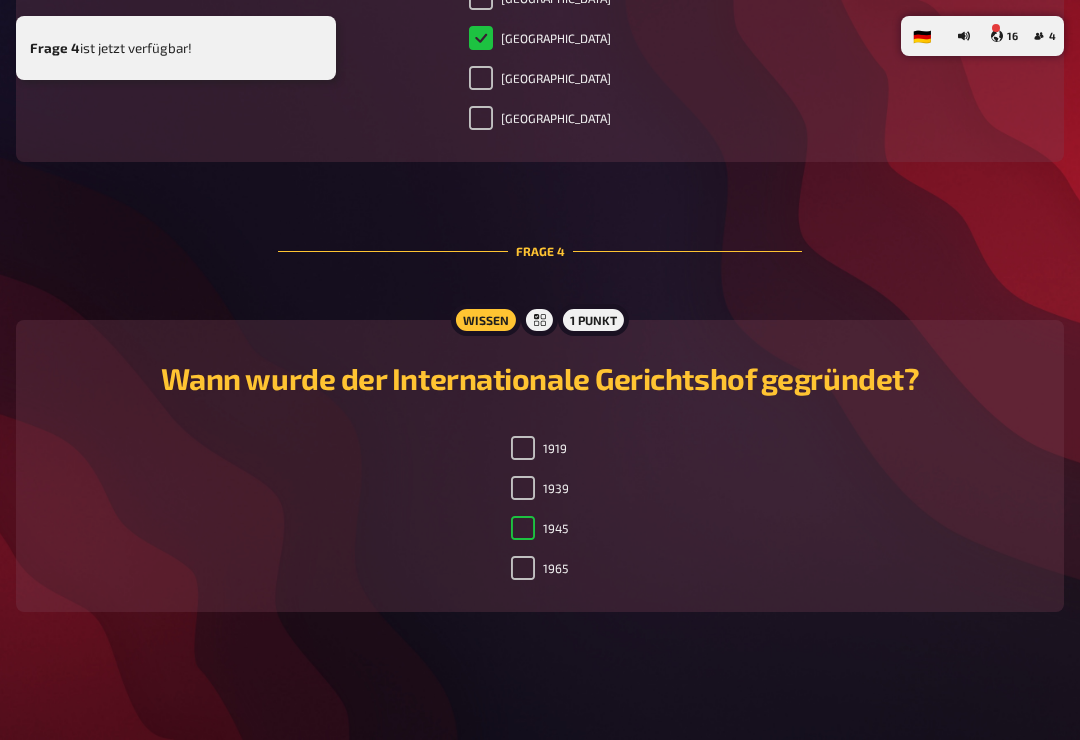 checkbox on "true" 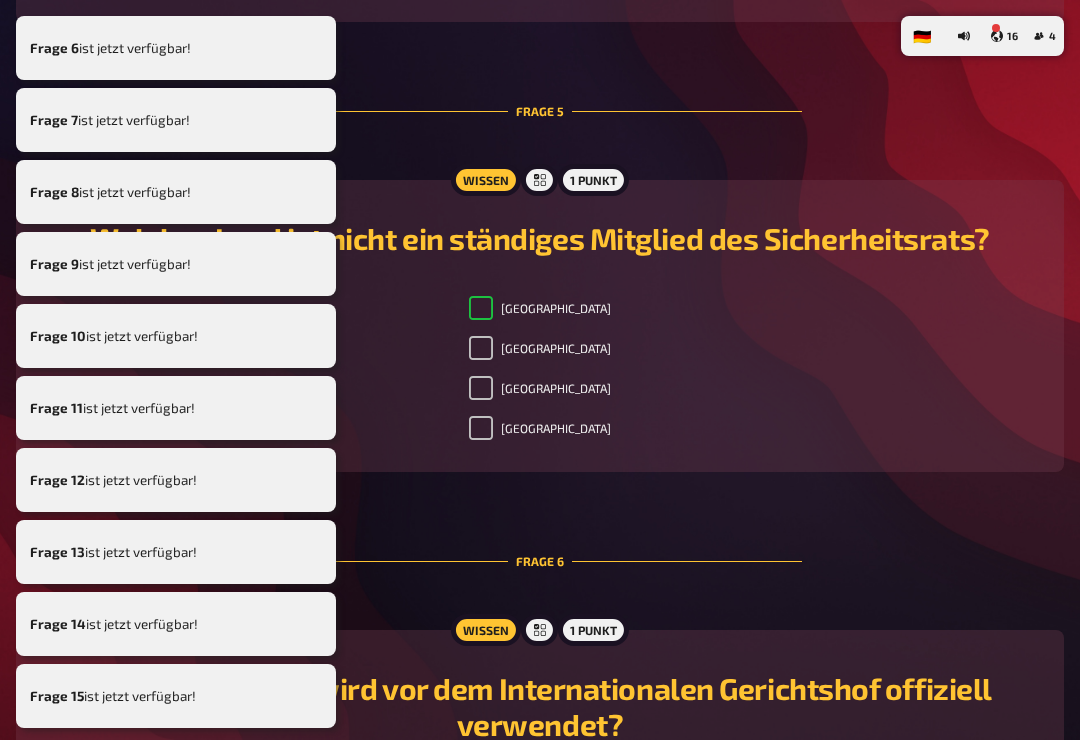 checkbox on "true" 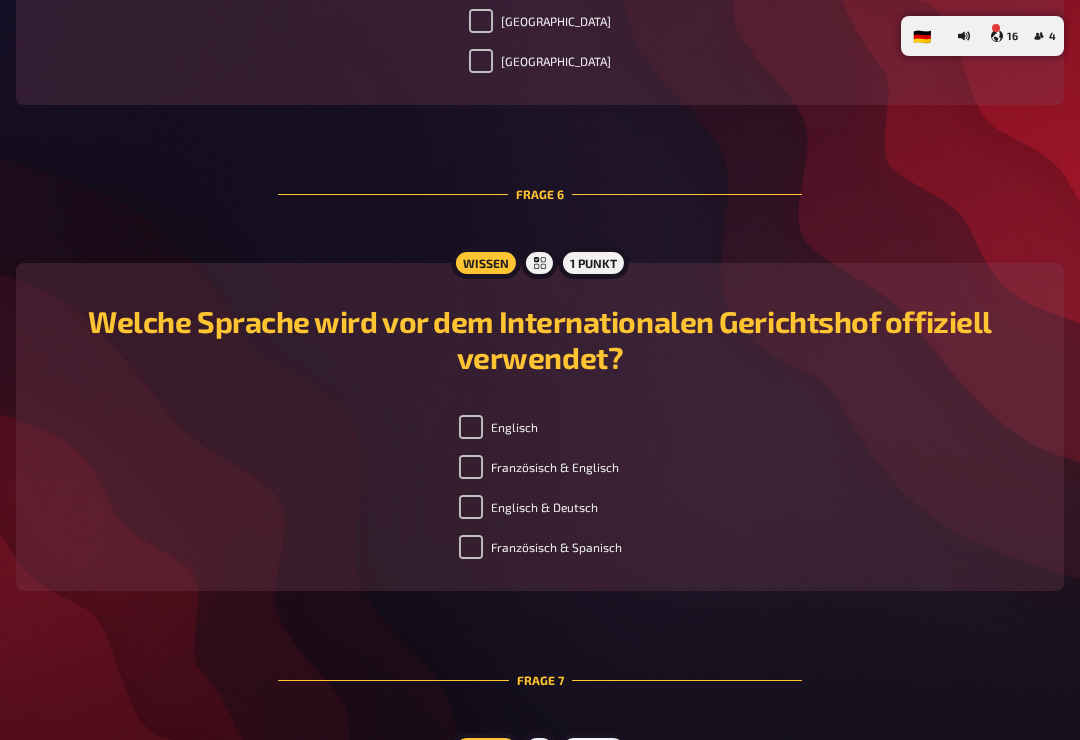 scroll, scrollTop: 2767, scrollLeft: 0, axis: vertical 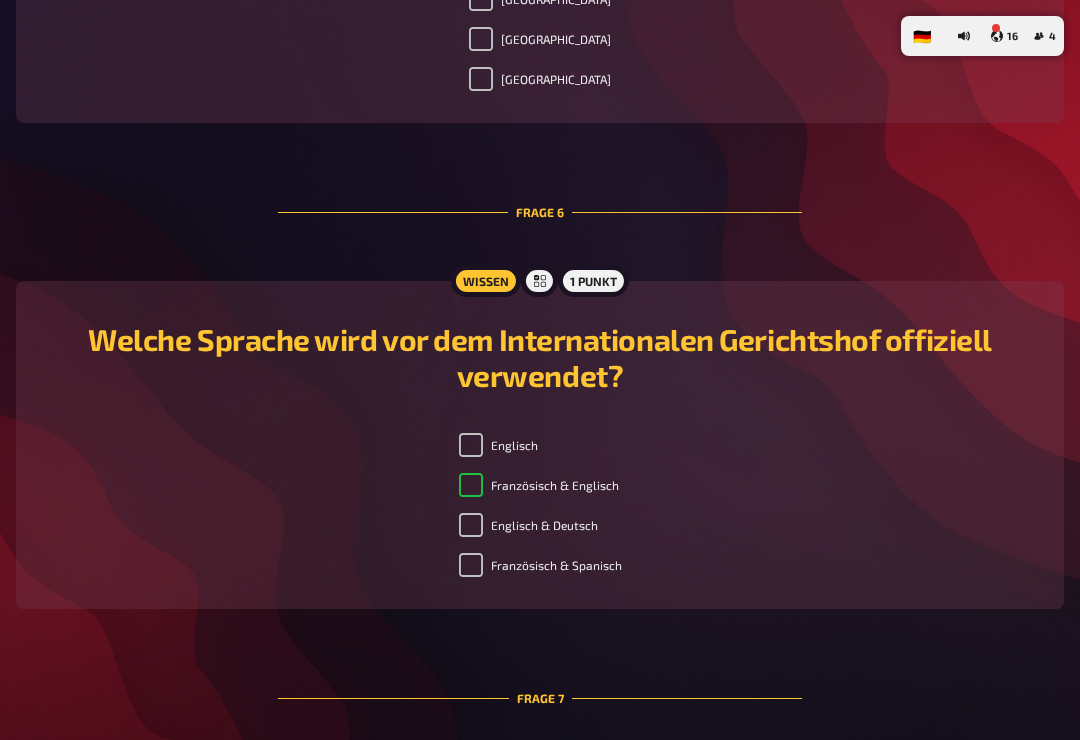 checkbox on "true" 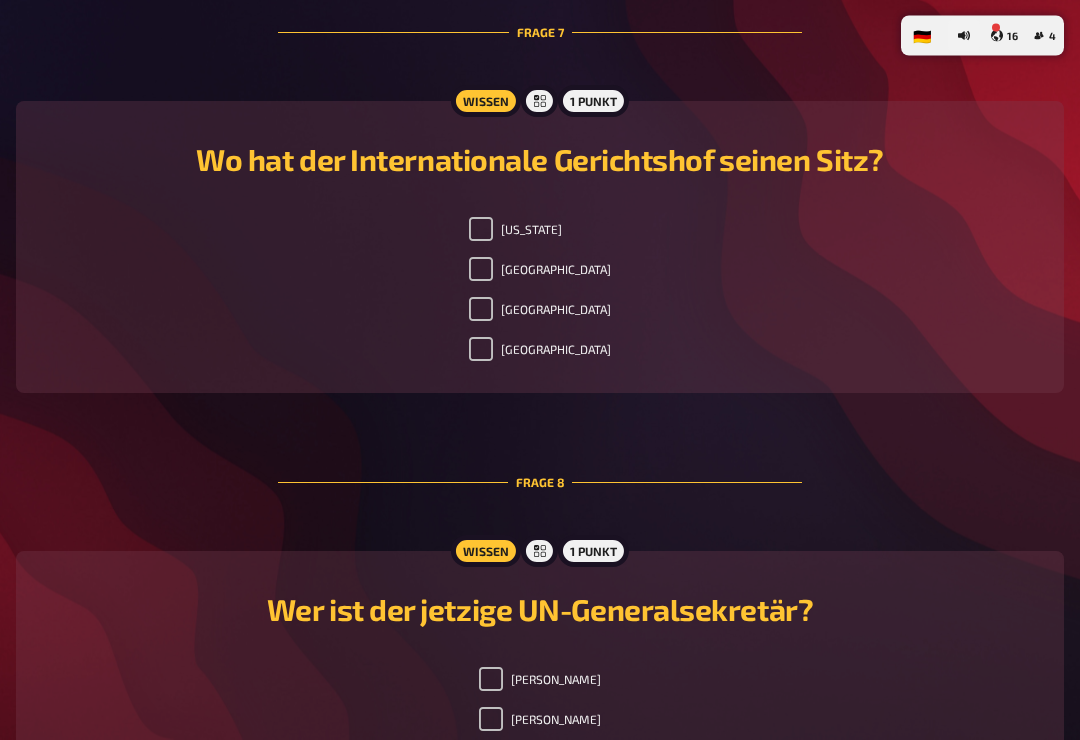 scroll, scrollTop: 3411, scrollLeft: 0, axis: vertical 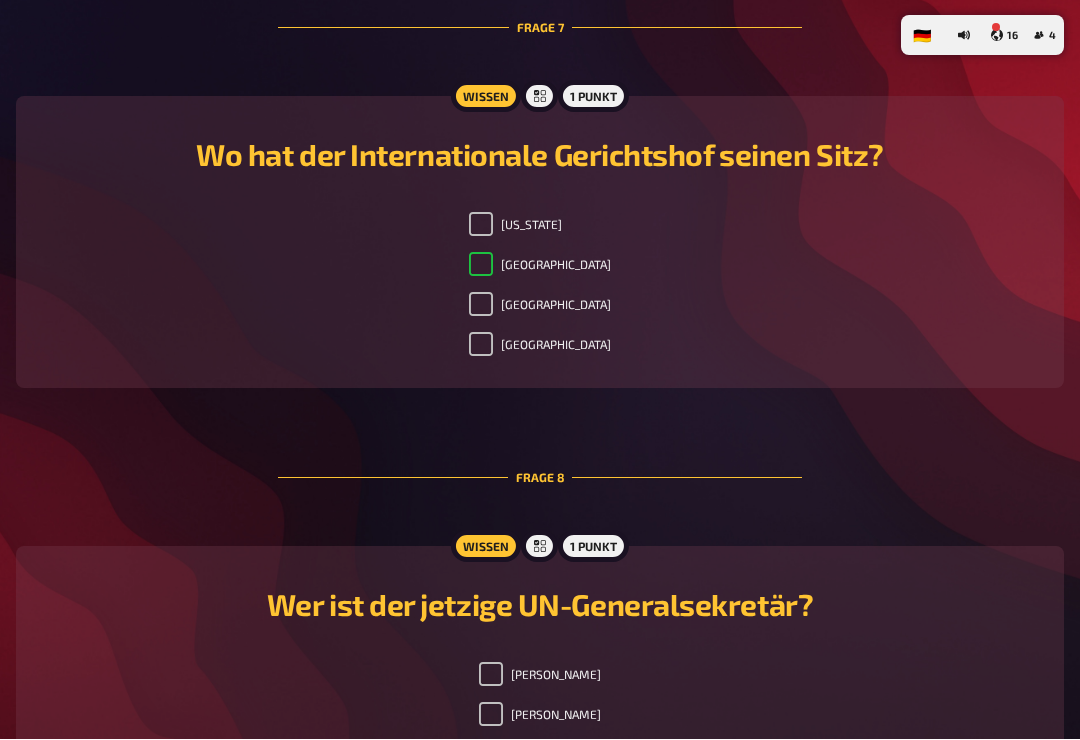 checkbox on "true" 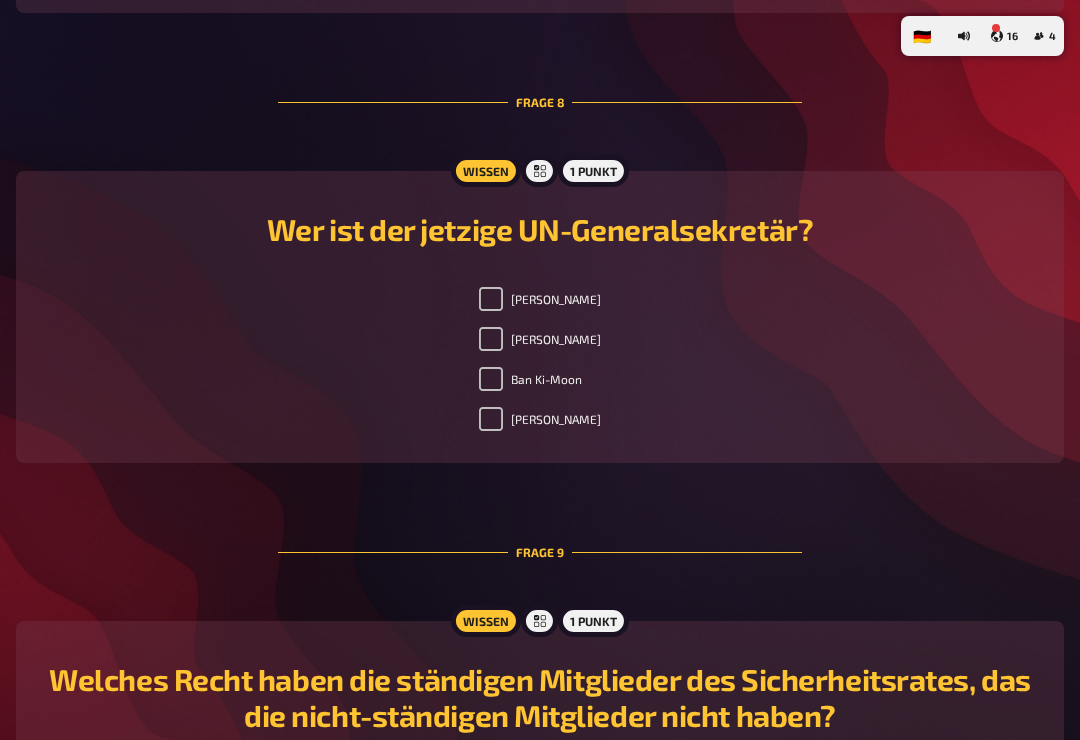 scroll, scrollTop: 3792, scrollLeft: 0, axis: vertical 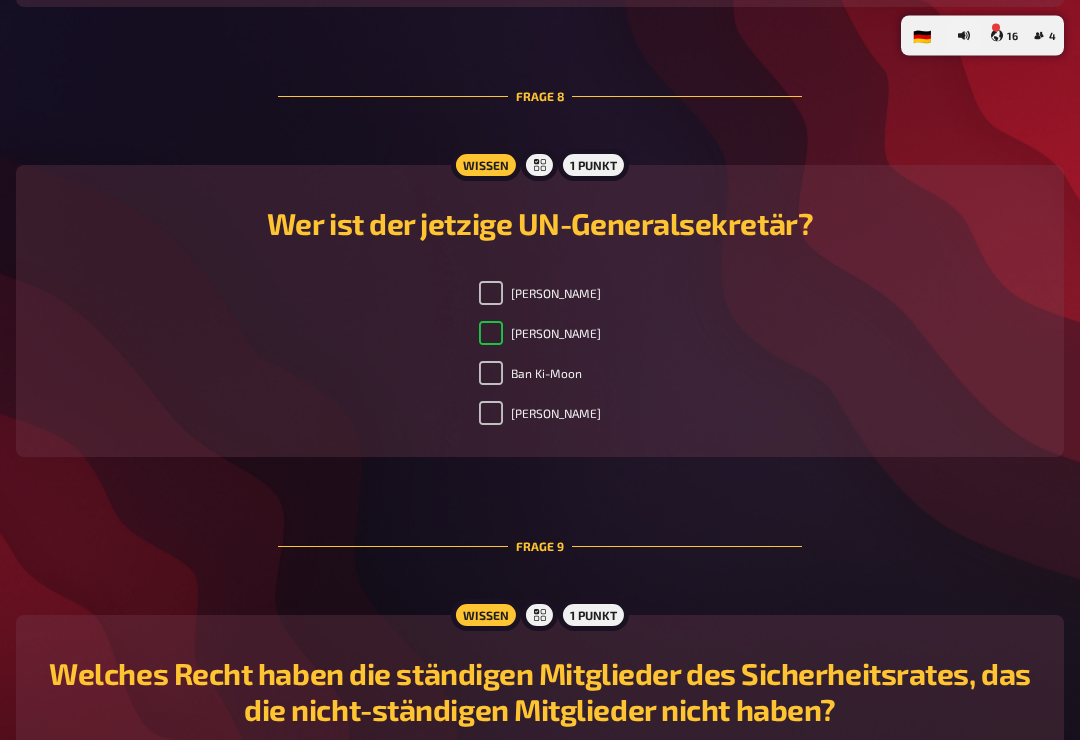 checkbox on "true" 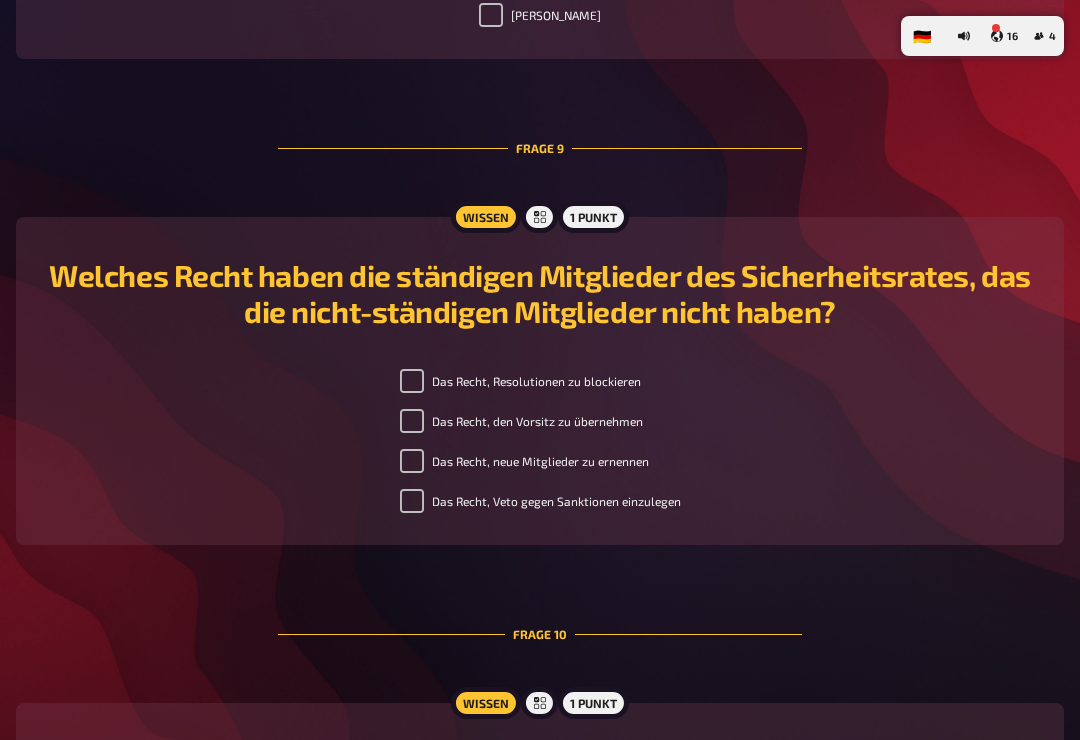 scroll, scrollTop: 4205, scrollLeft: 0, axis: vertical 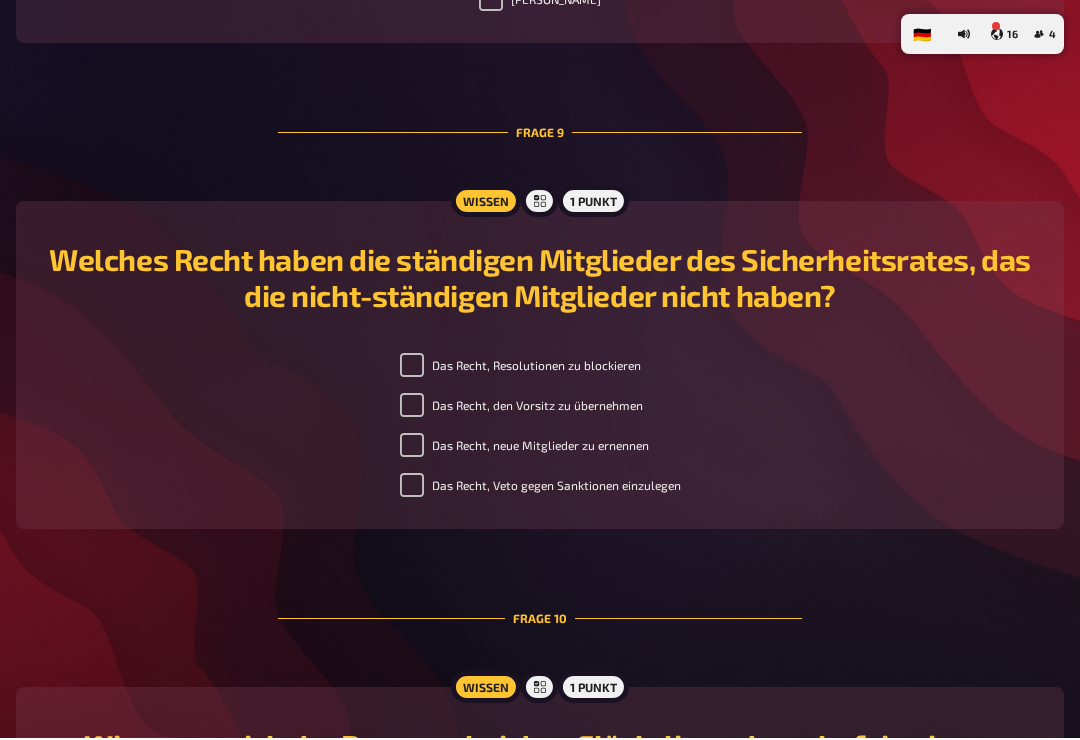 checkbox on "true" 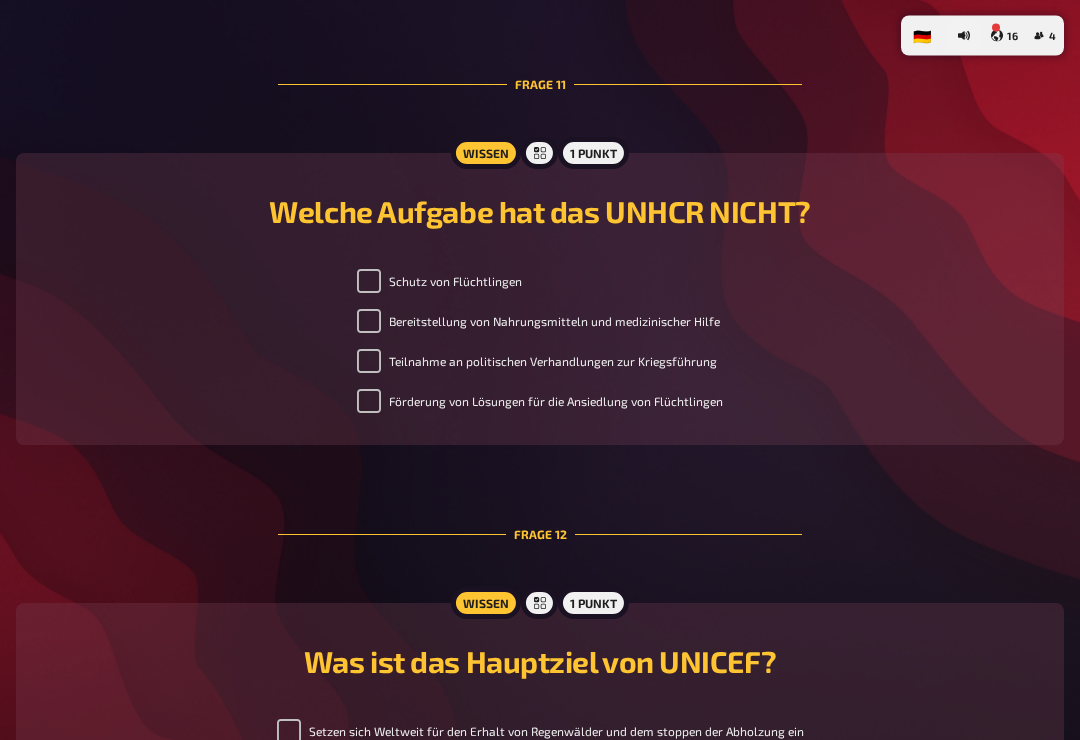 scroll, scrollTop: 5227, scrollLeft: 0, axis: vertical 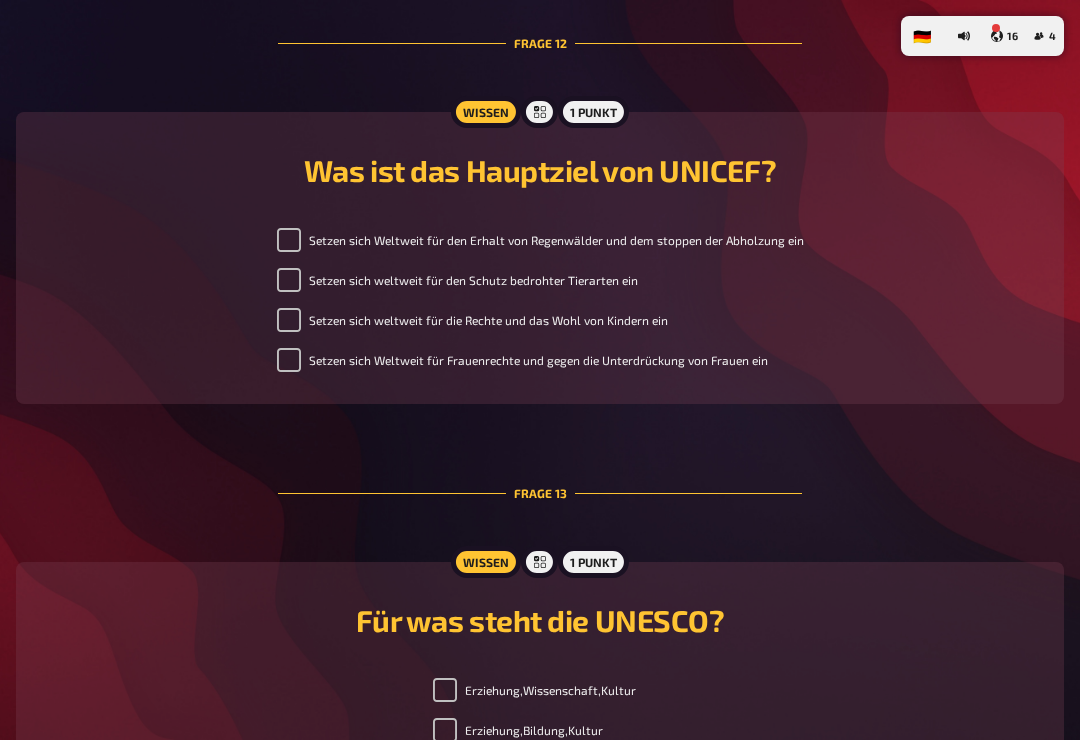 checkbox on "true" 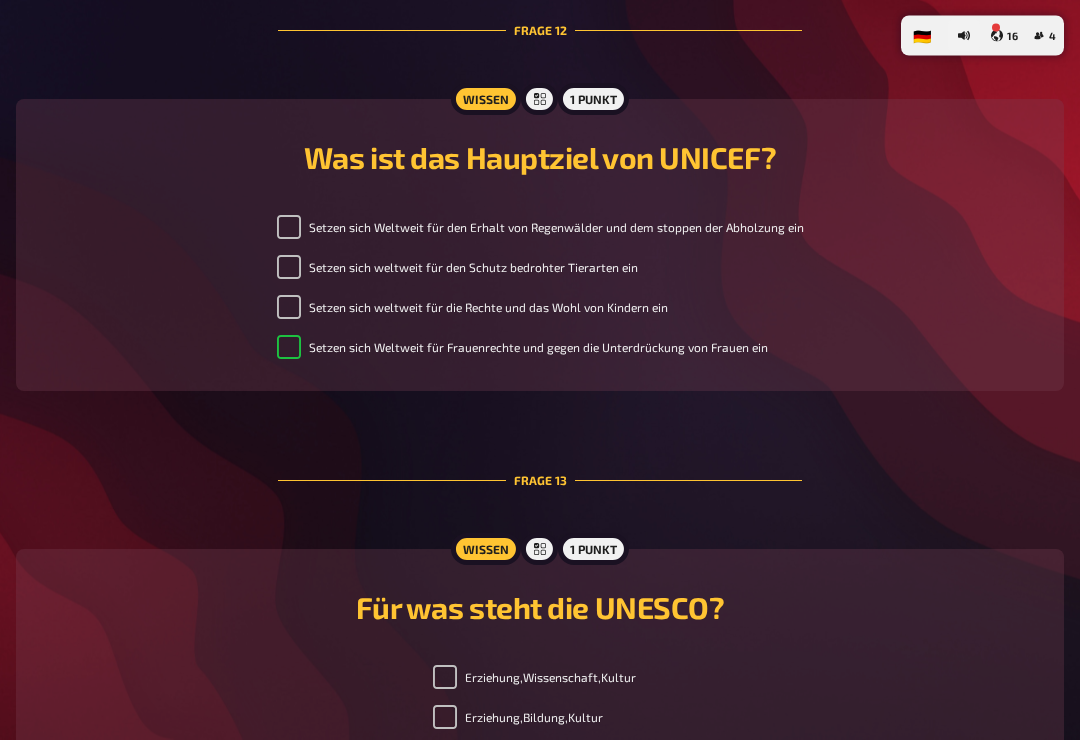 scroll, scrollTop: 5724, scrollLeft: 0, axis: vertical 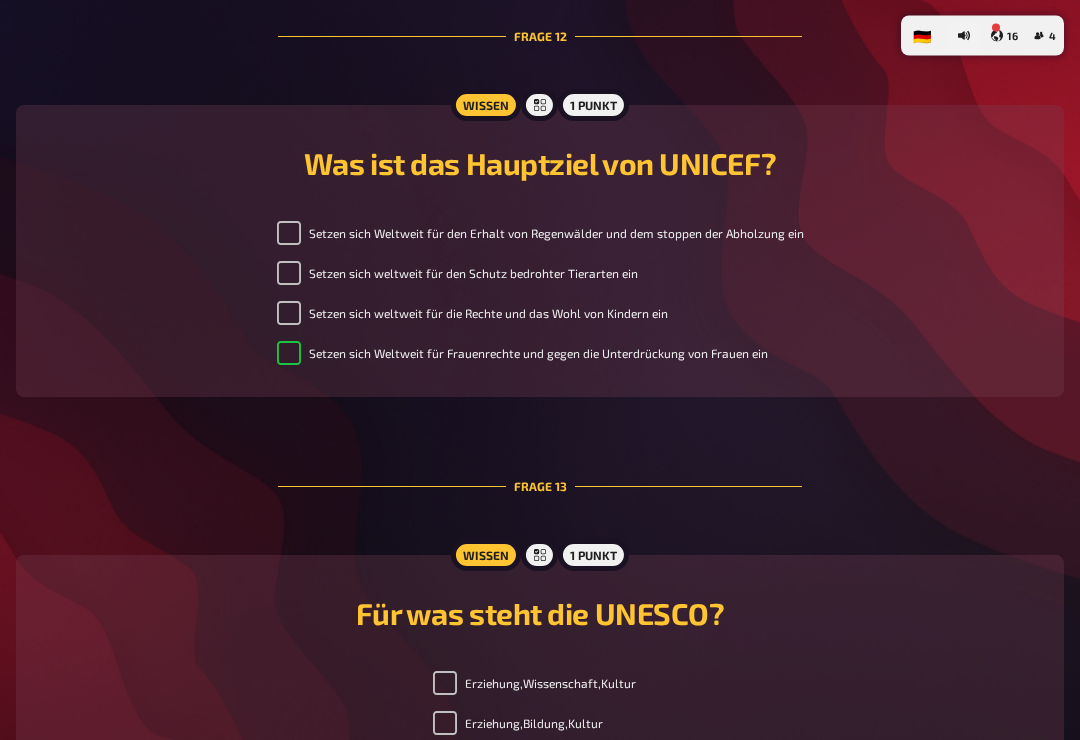 checkbox on "true" 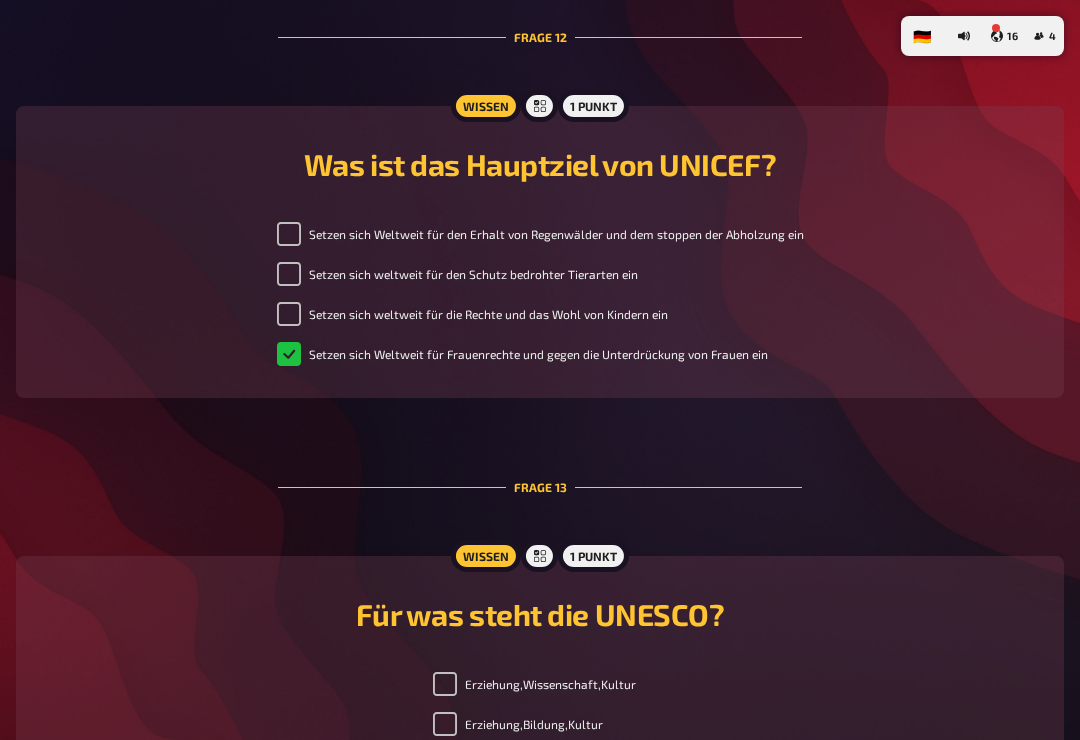 checkbox on "true" 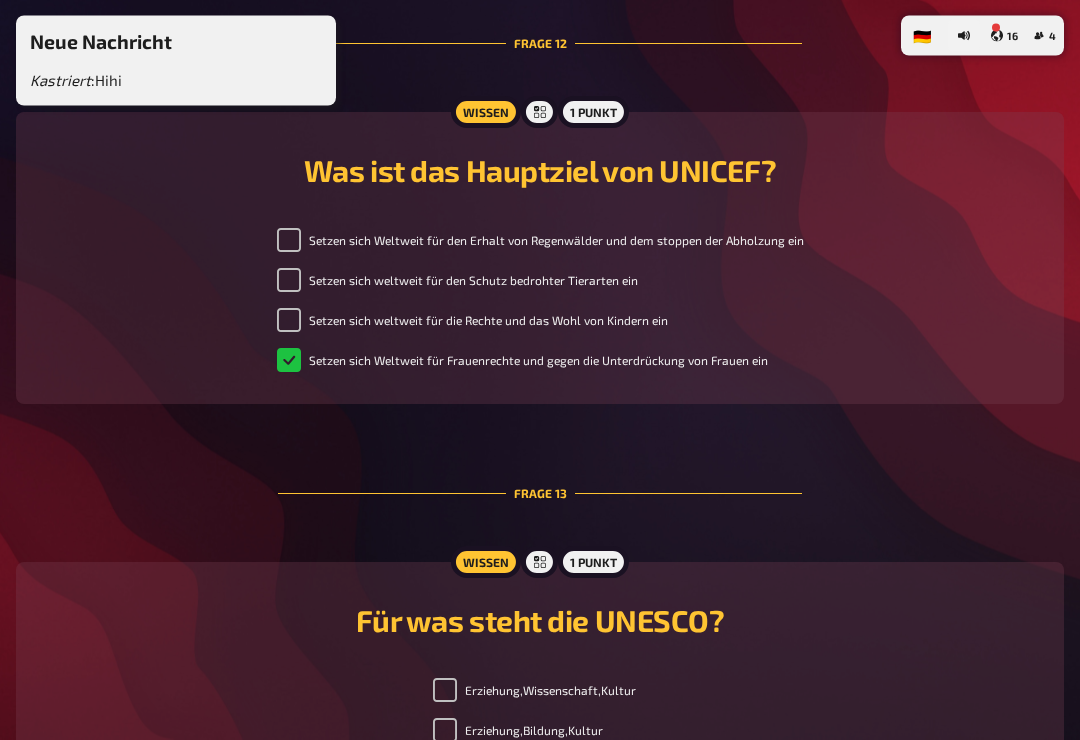scroll, scrollTop: 5718, scrollLeft: 0, axis: vertical 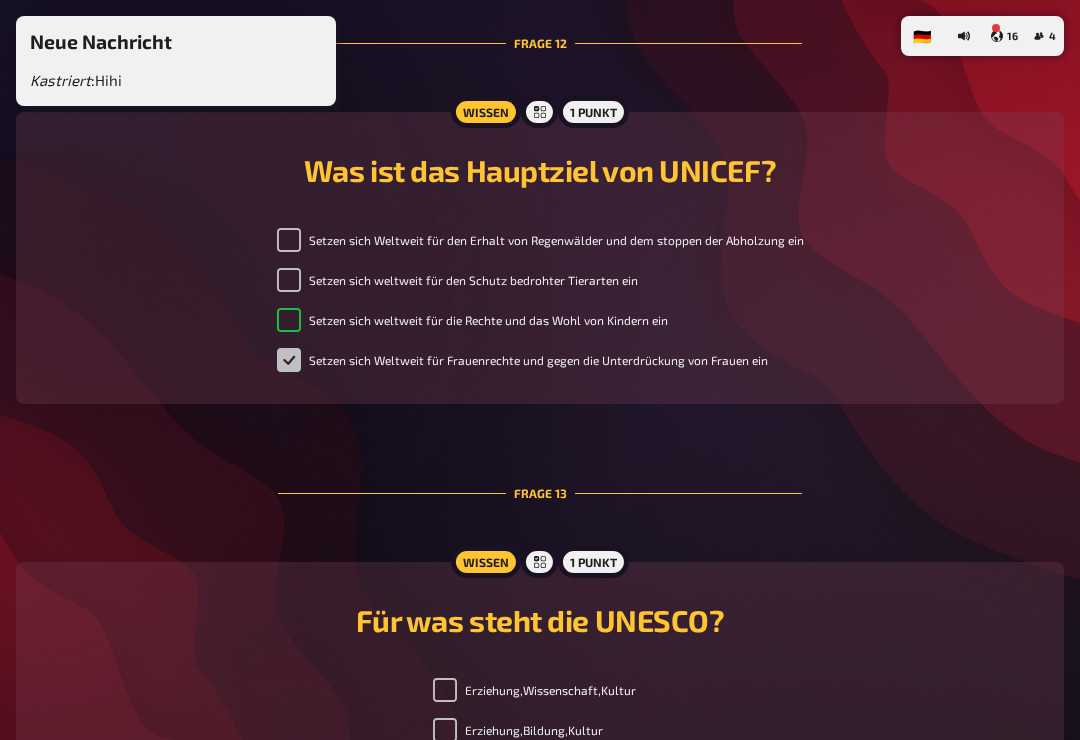 checkbox on "true" 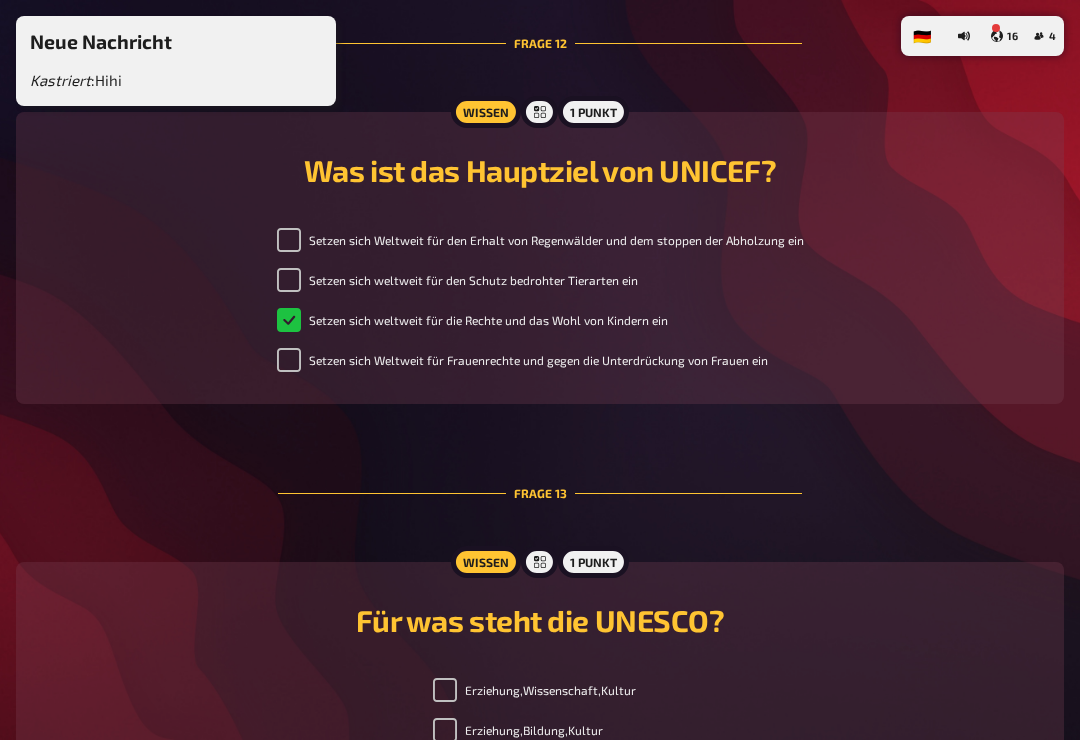checkbox on "true" 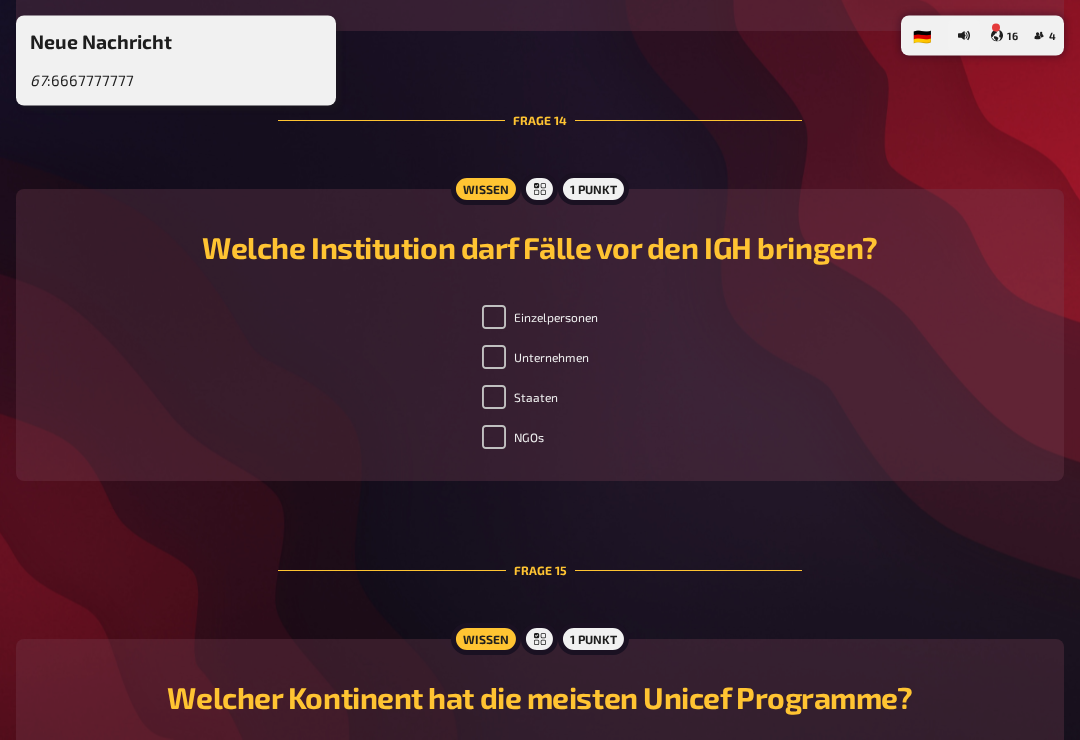 scroll, scrollTop: 6541, scrollLeft: 0, axis: vertical 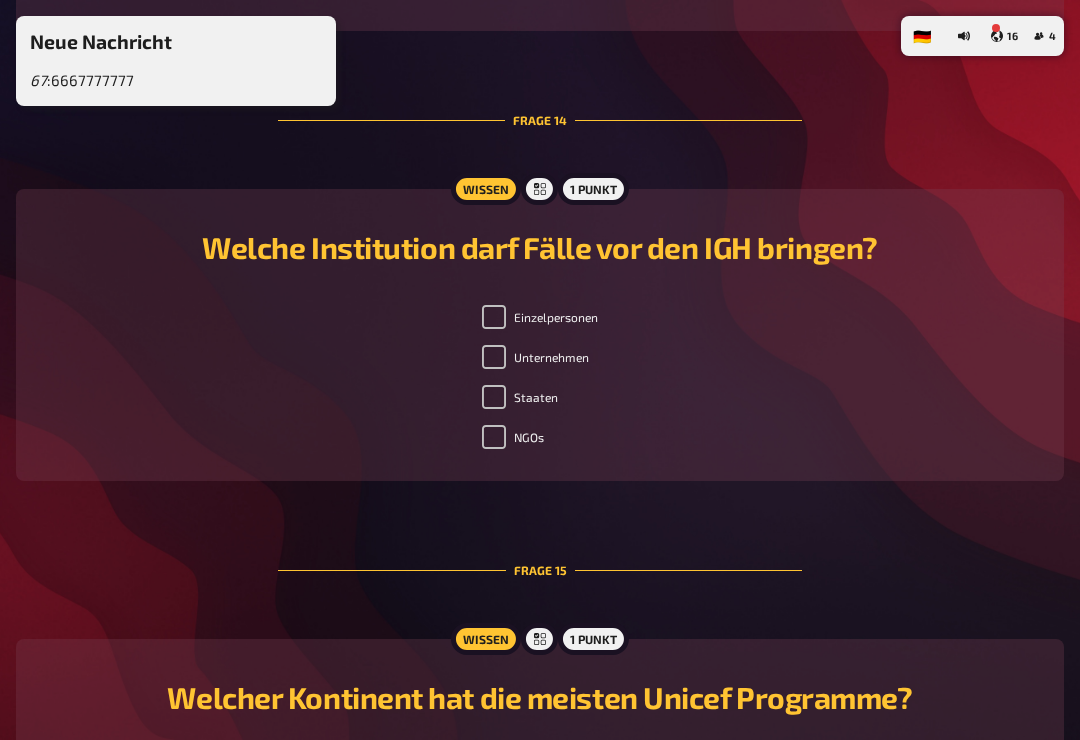 checkbox on "true" 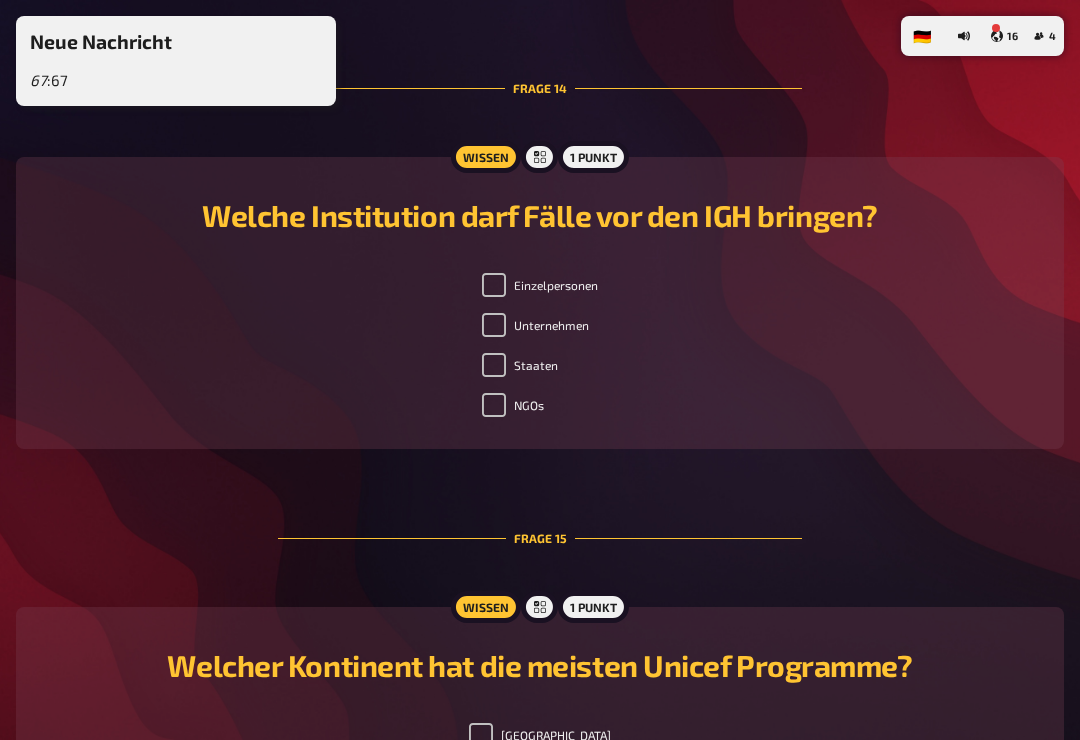 scroll, scrollTop: 6572, scrollLeft: 0, axis: vertical 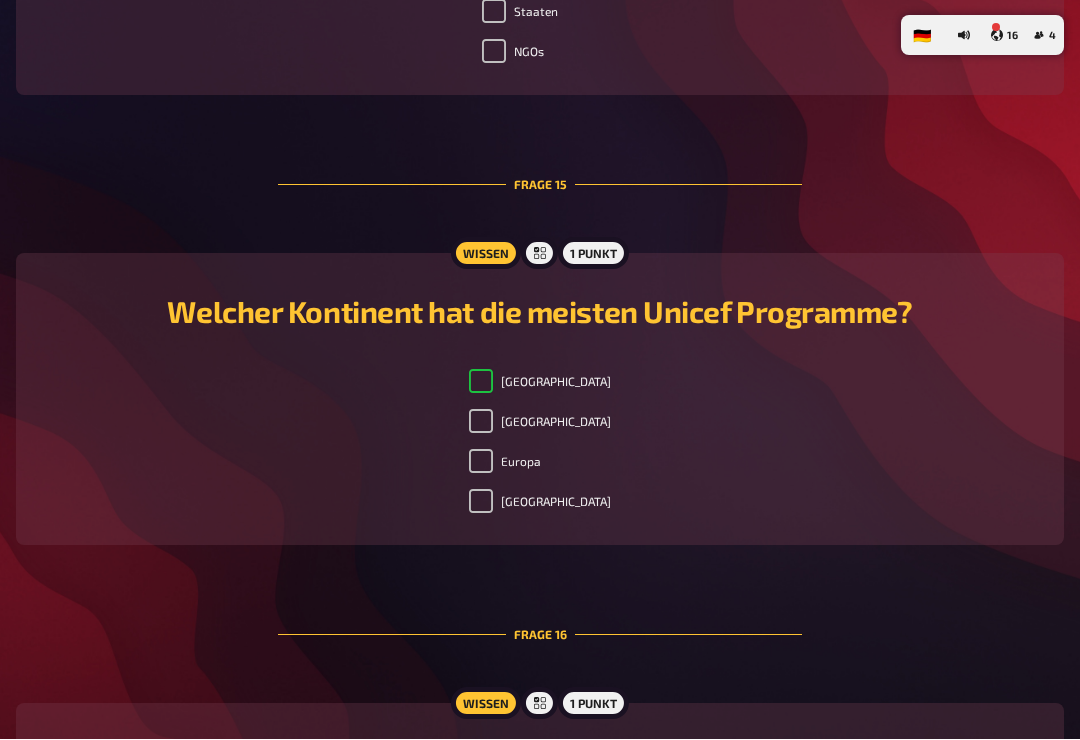 checkbox on "true" 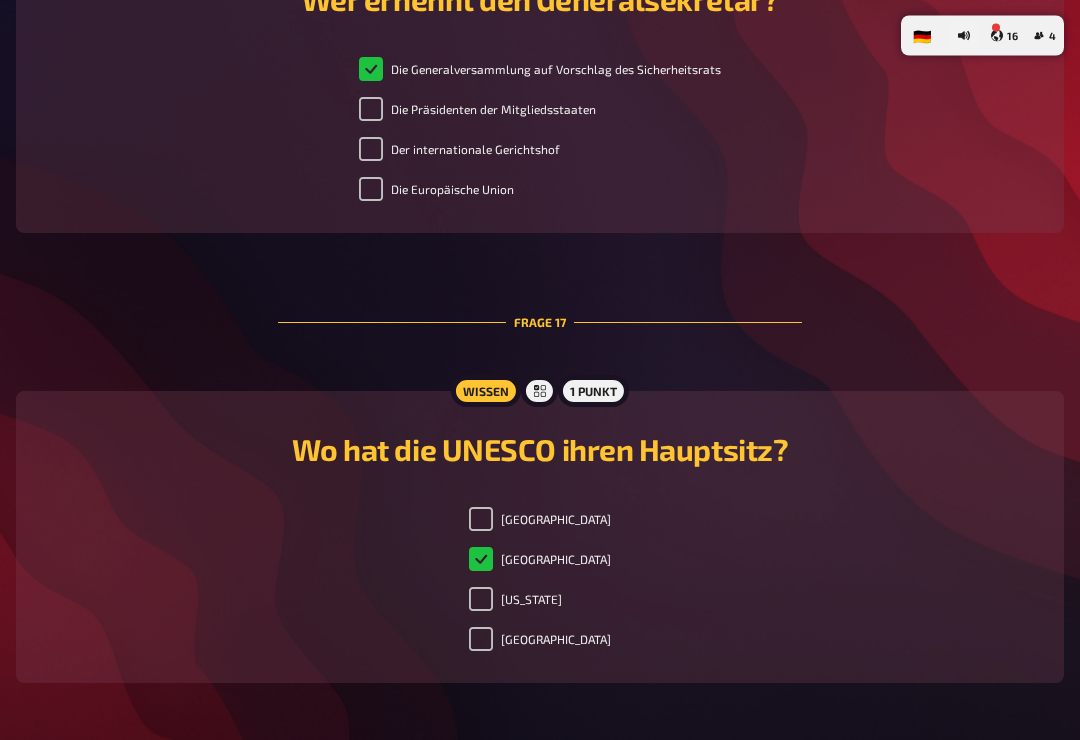 scroll, scrollTop: 7808, scrollLeft: 0, axis: vertical 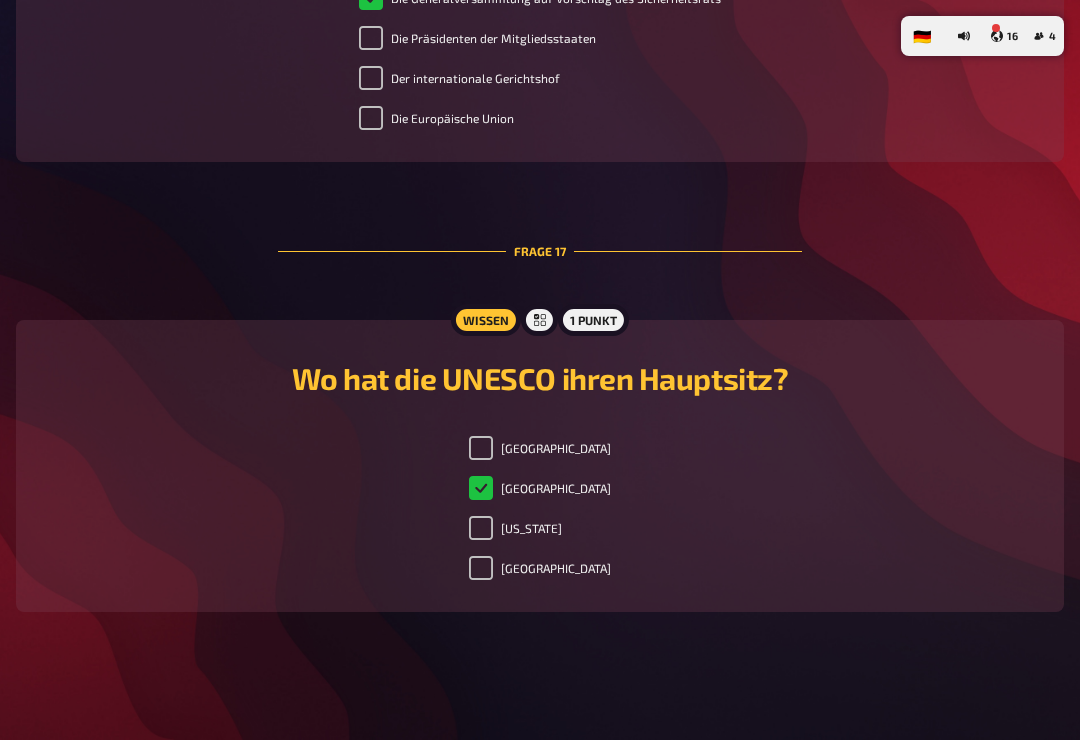 checkbox on "true" 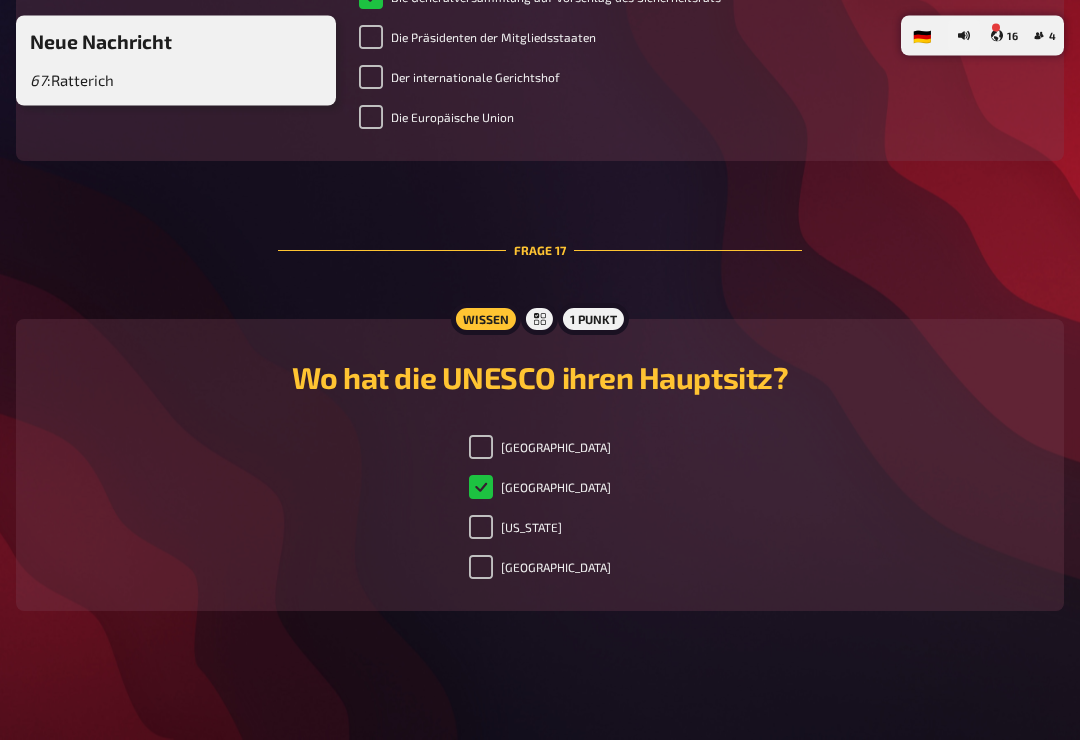 scroll, scrollTop: 7795, scrollLeft: 0, axis: vertical 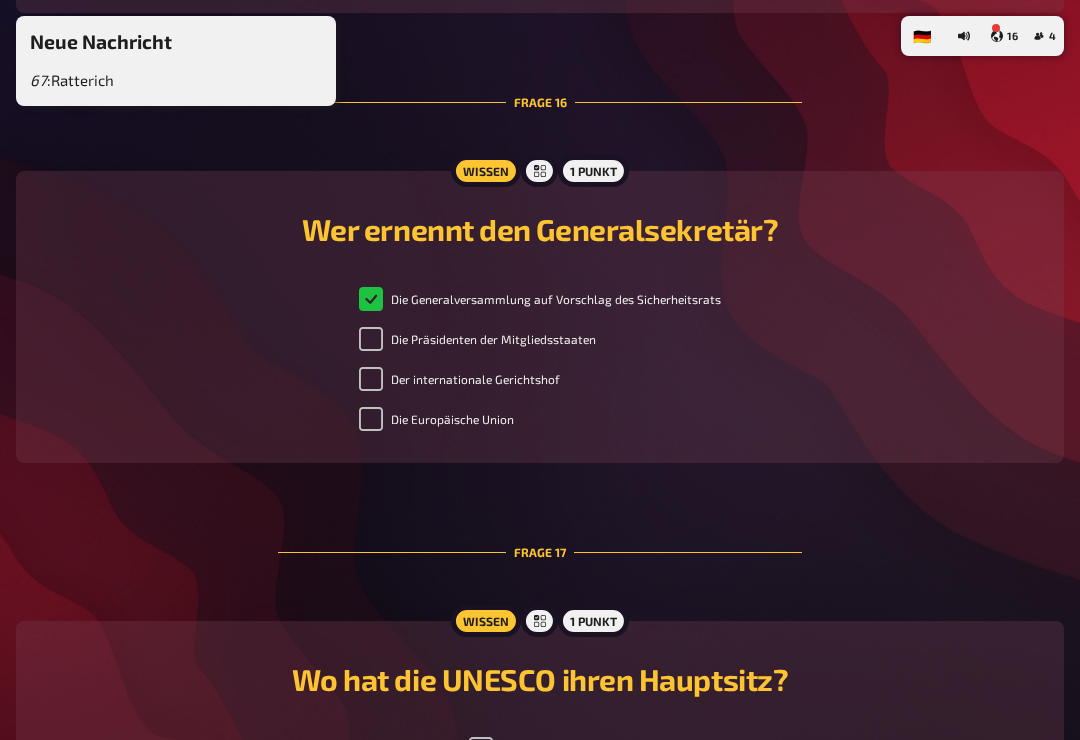 checkbox on "true" 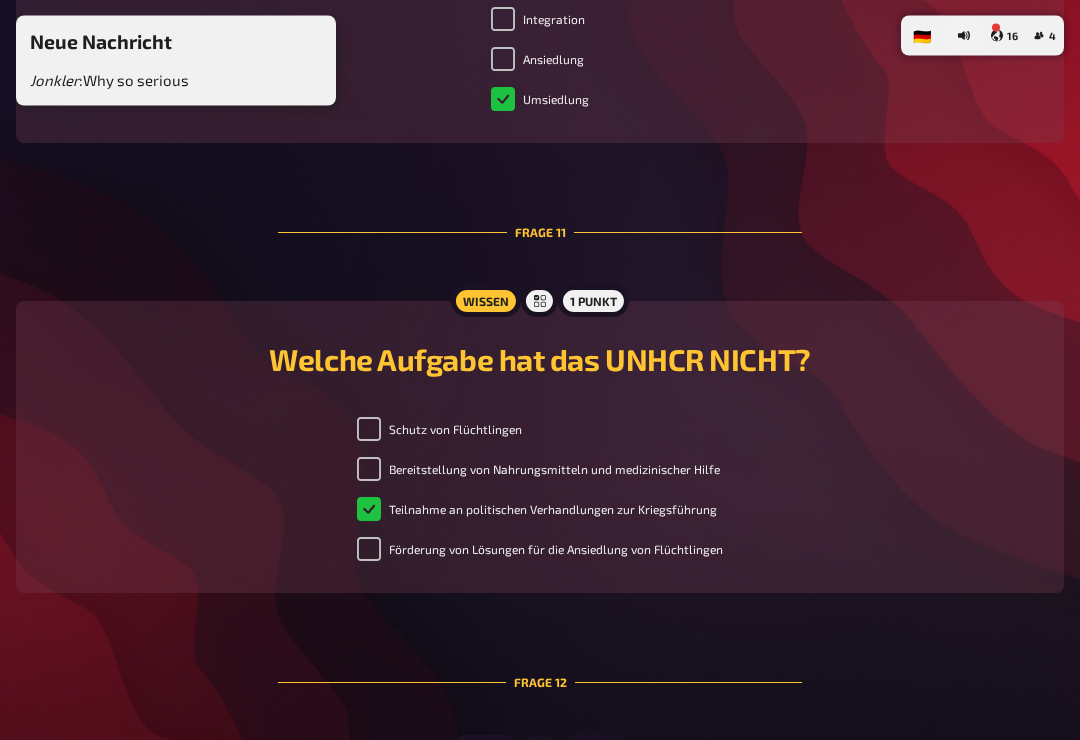 scroll, scrollTop: 5079, scrollLeft: 0, axis: vertical 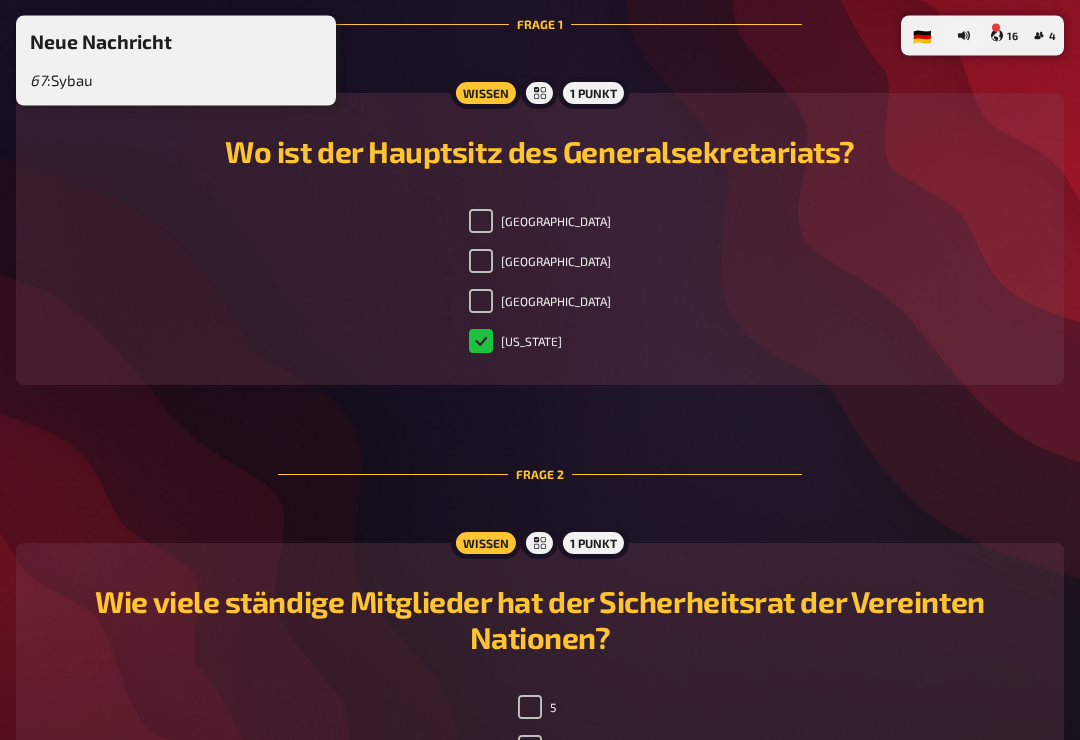 click 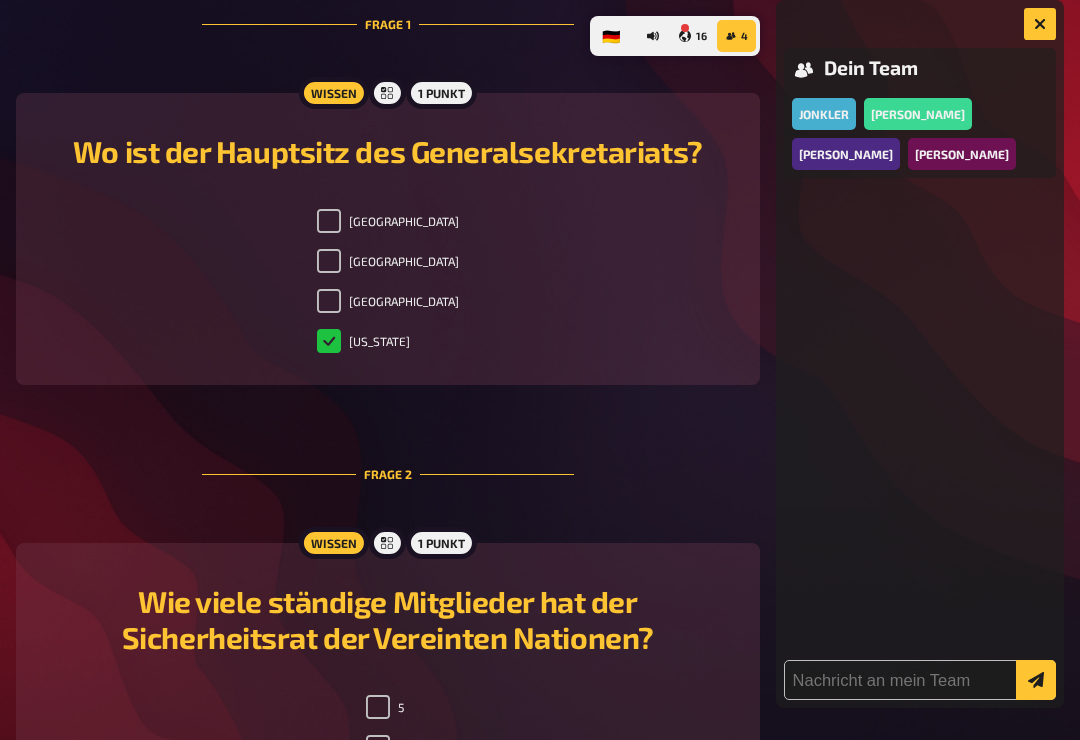 checkbox on "true" 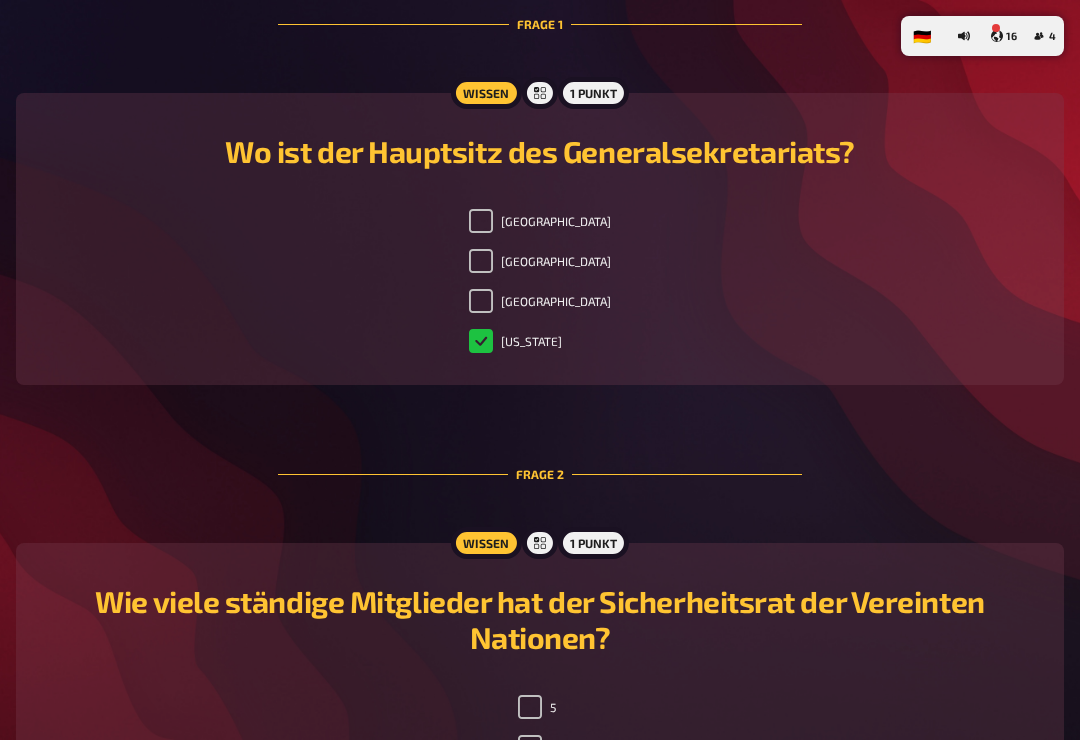 click on "16" at bounding box center [1004, 36] 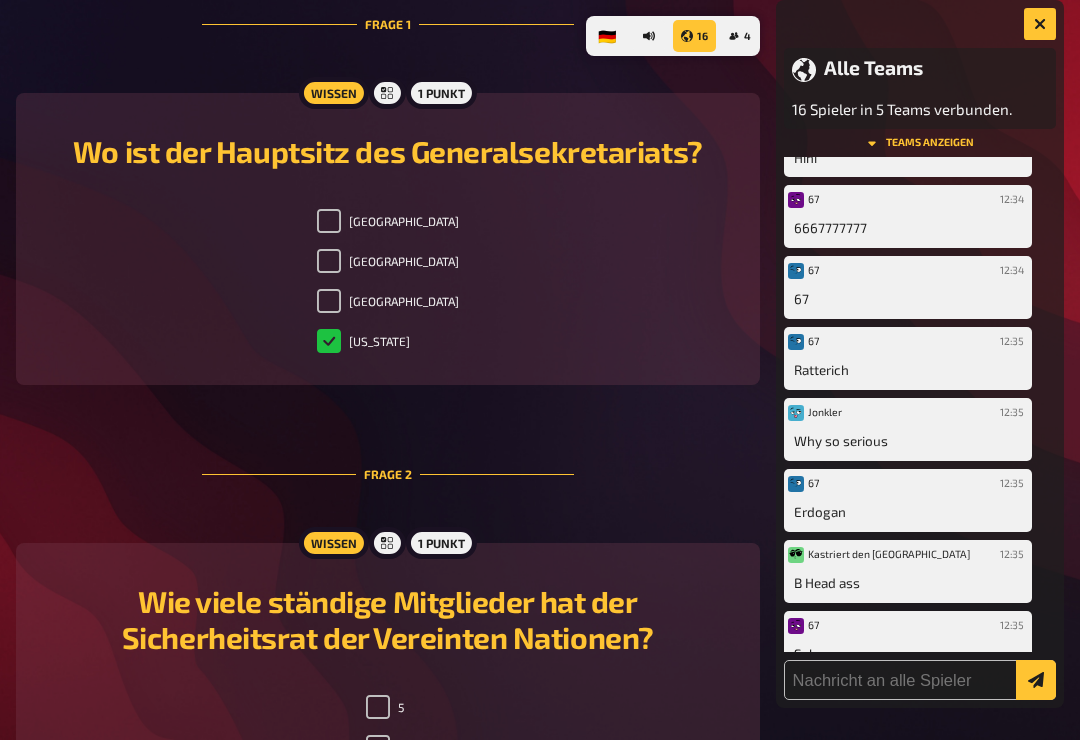 scroll, scrollTop: 112, scrollLeft: 0, axis: vertical 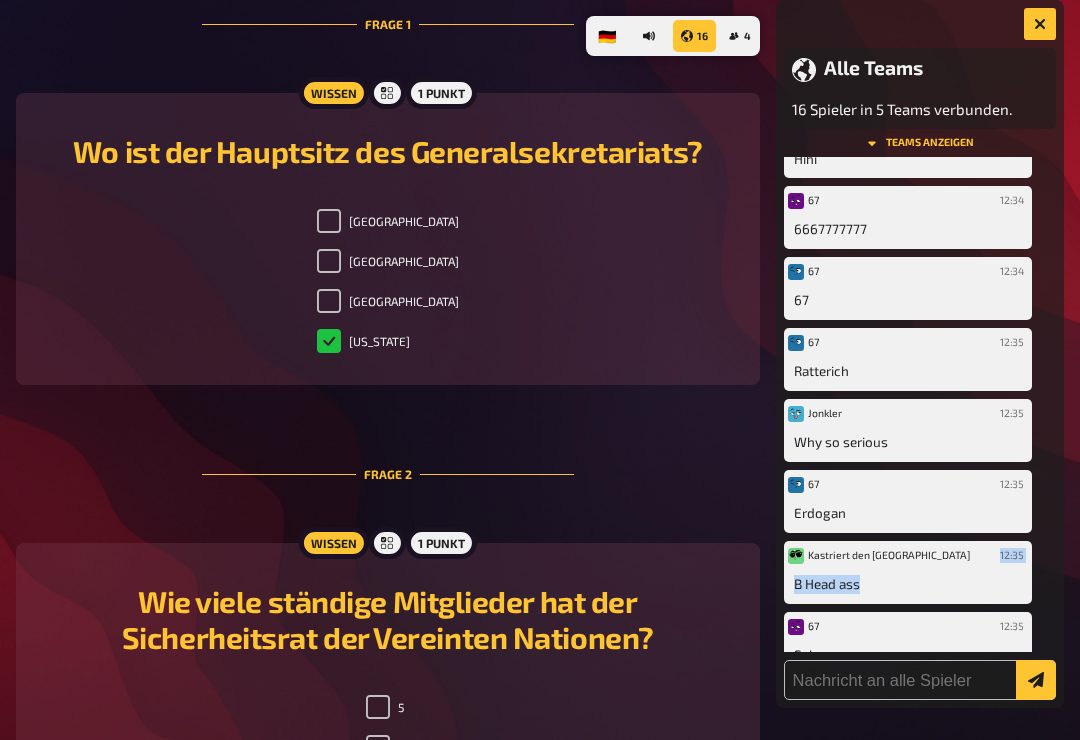 click on "67 12:35" at bounding box center (908, 627) 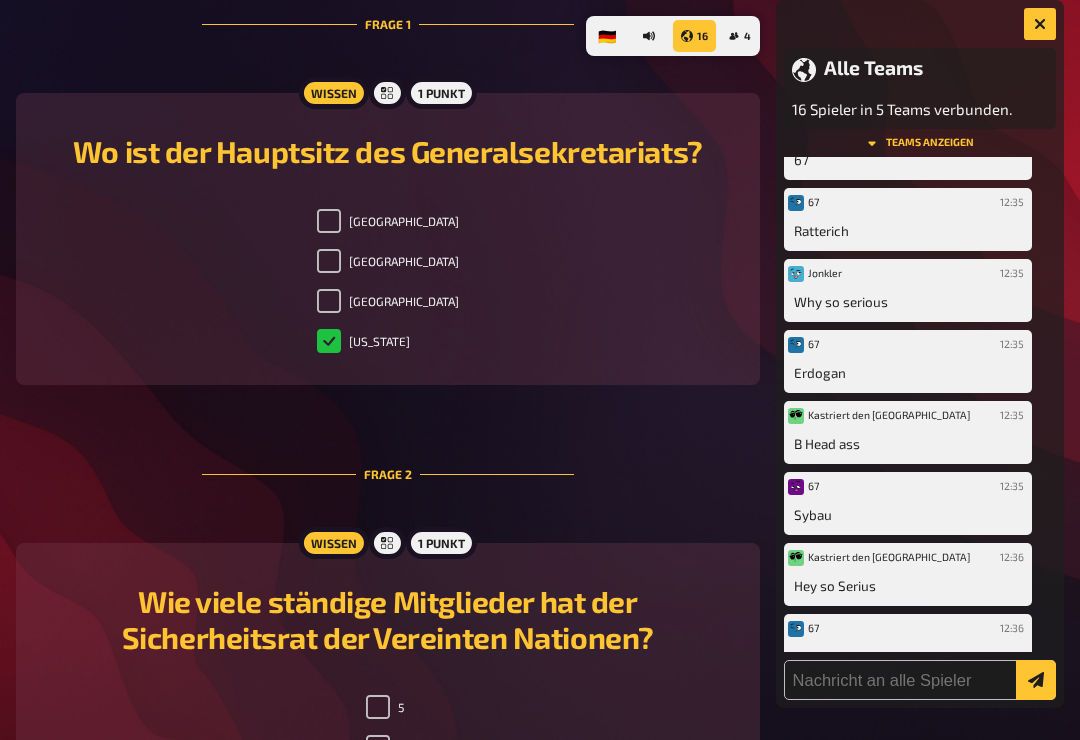 scroll, scrollTop: 322, scrollLeft: 0, axis: vertical 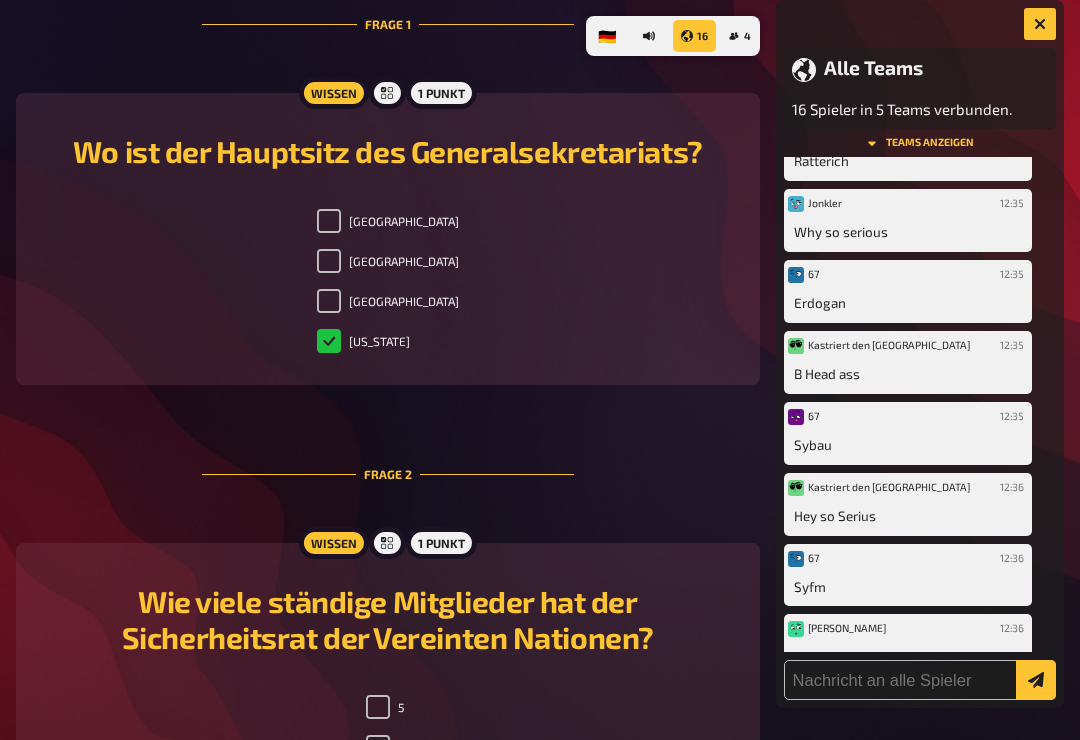 click at bounding box center [1040, 24] 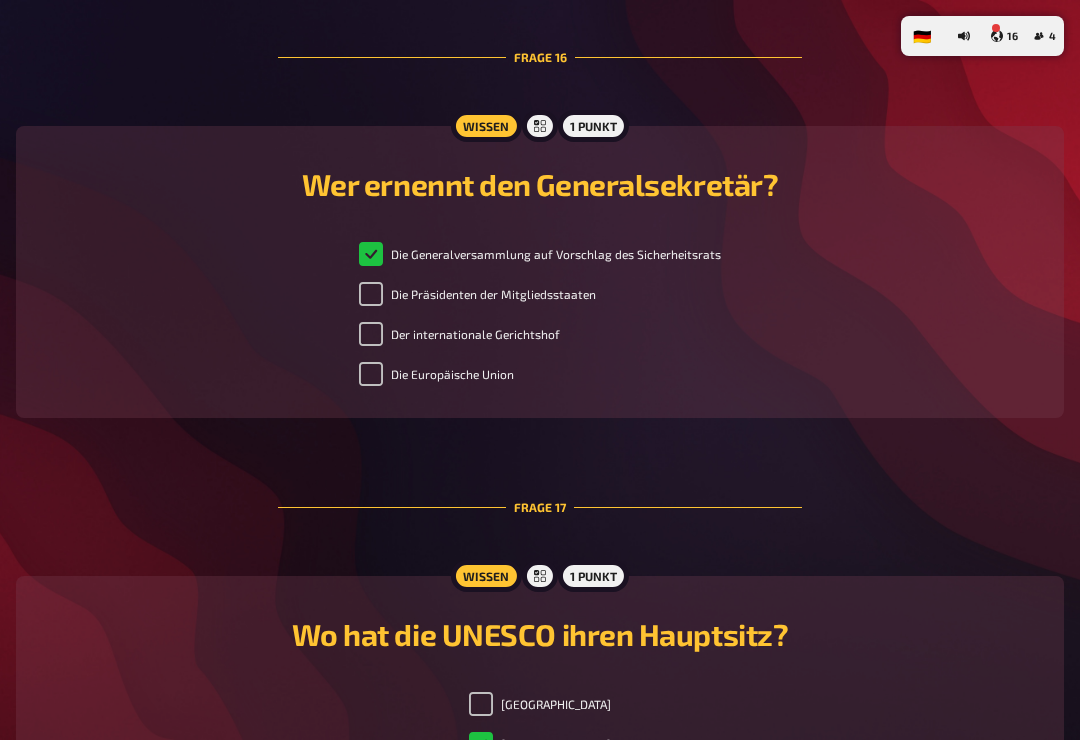scroll, scrollTop: 7503, scrollLeft: 0, axis: vertical 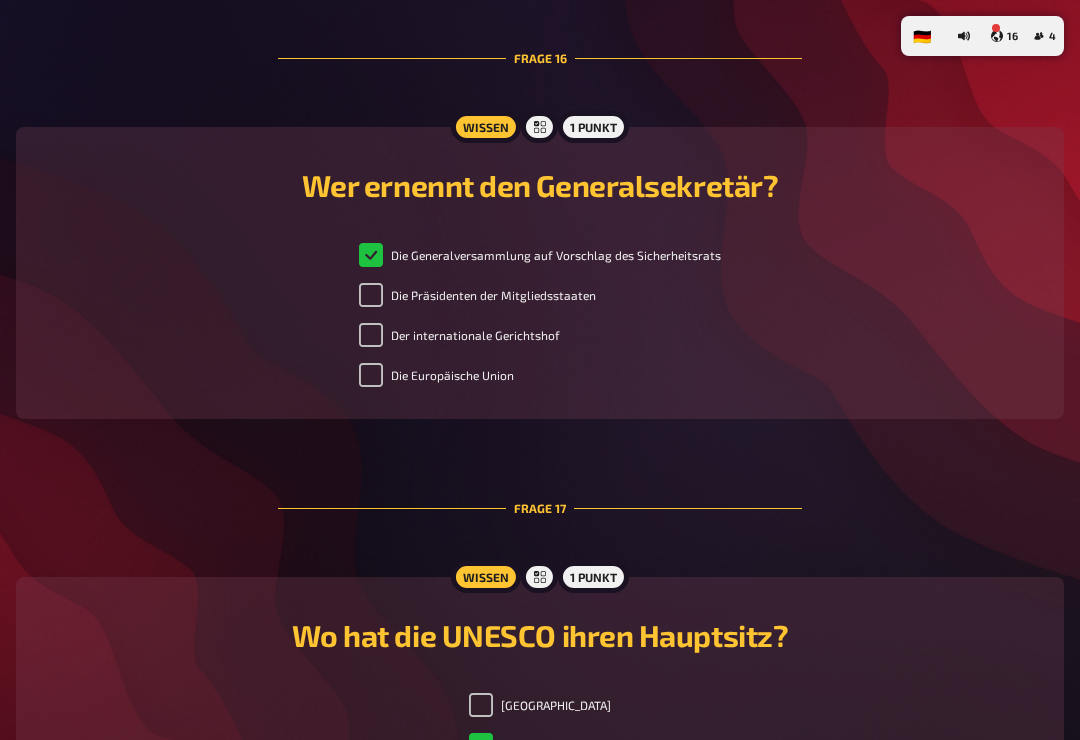 click on "4" at bounding box center [1044, 36] 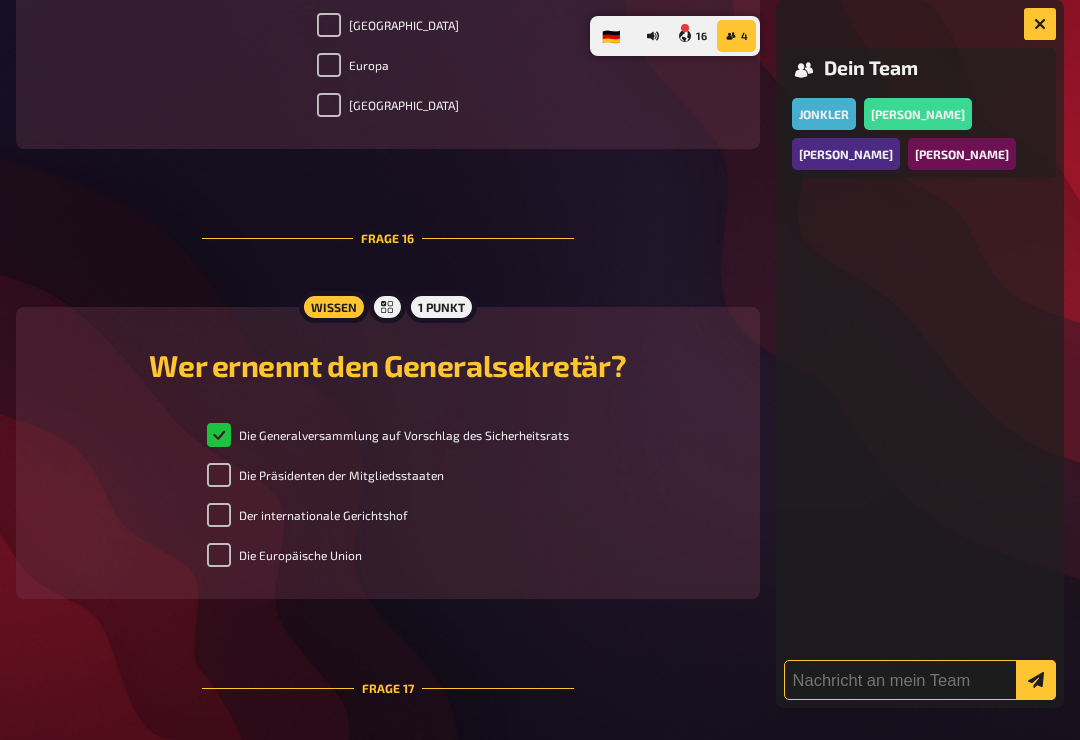 click at bounding box center (920, 680) 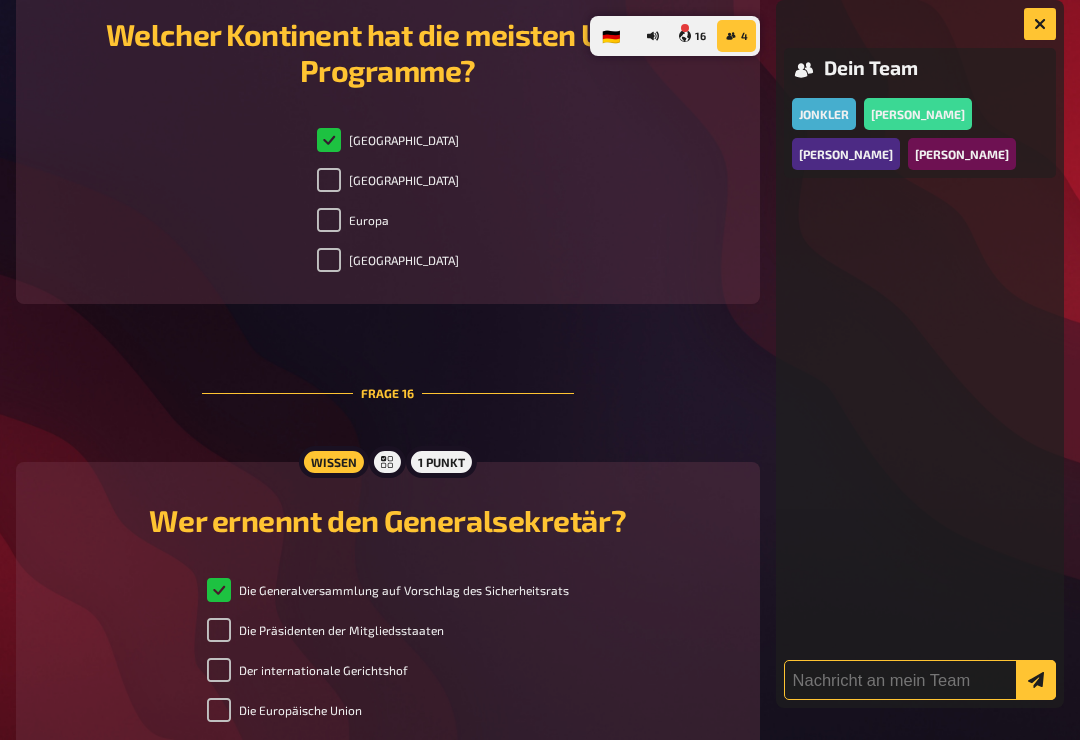 scroll, scrollTop: 7347, scrollLeft: 0, axis: vertical 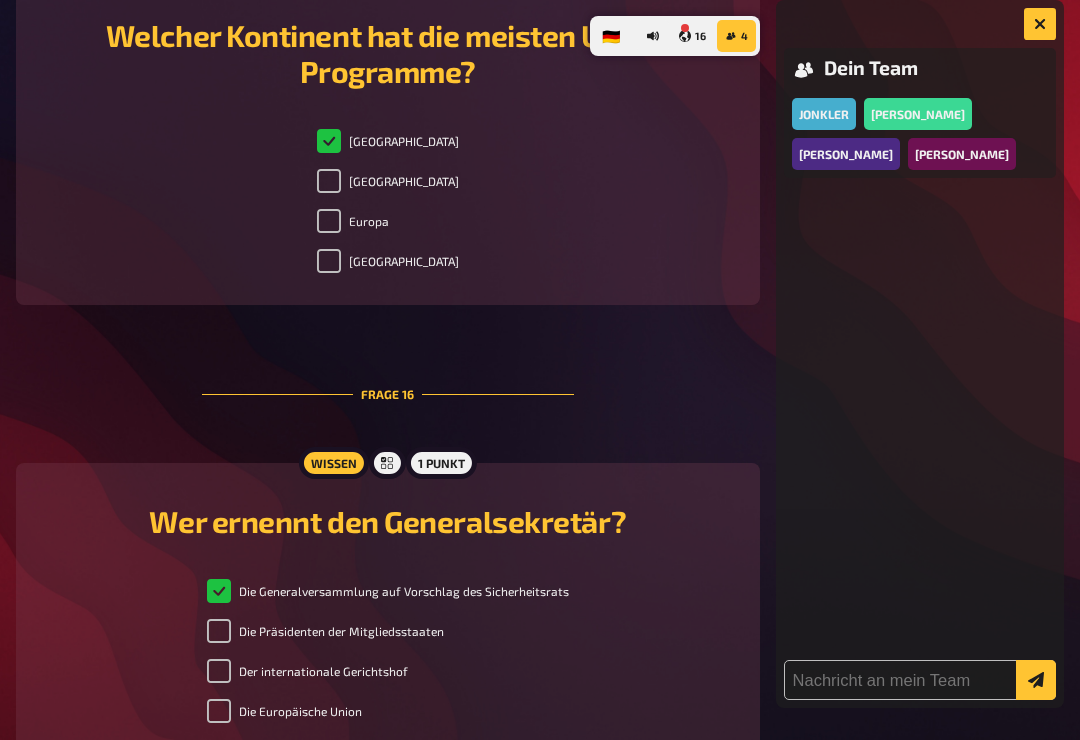 click at bounding box center (1040, 24) 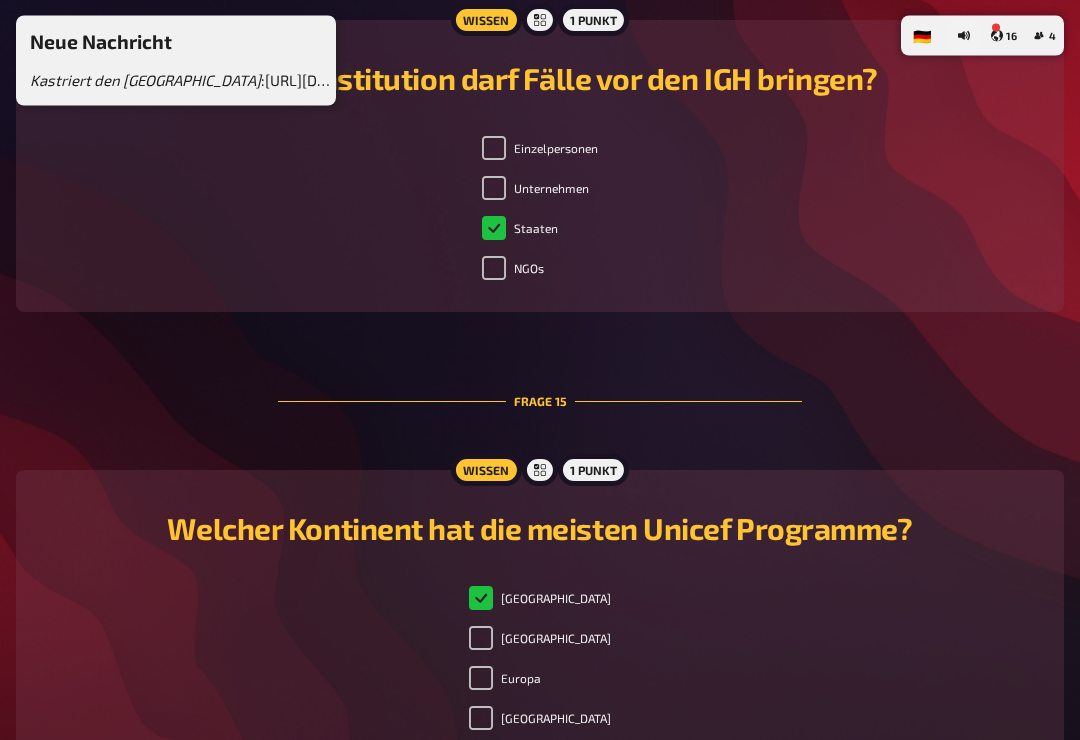 scroll, scrollTop: 6708, scrollLeft: 0, axis: vertical 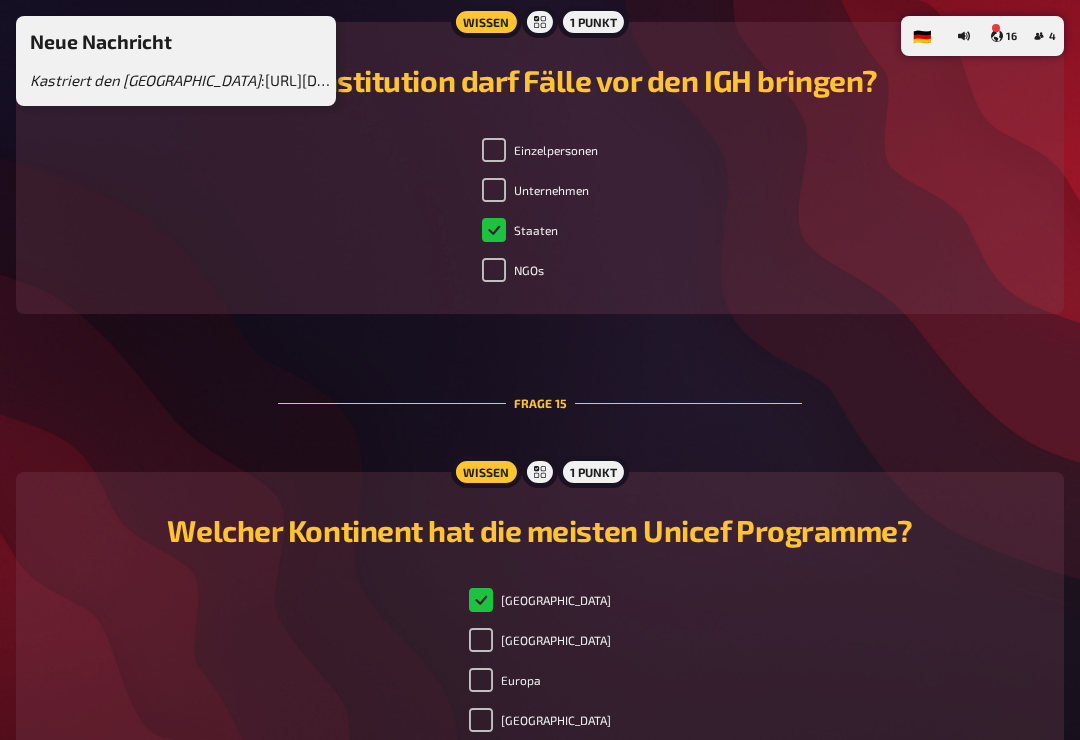 click on "16" at bounding box center [1004, 36] 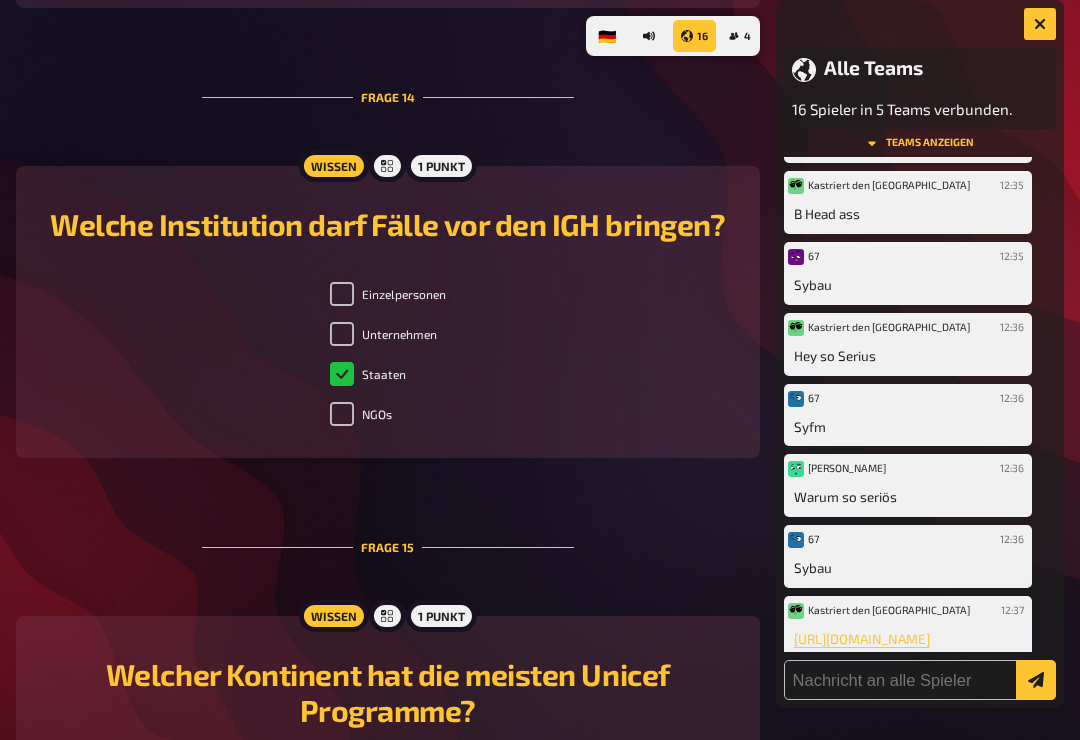 scroll, scrollTop: 480, scrollLeft: 0, axis: vertical 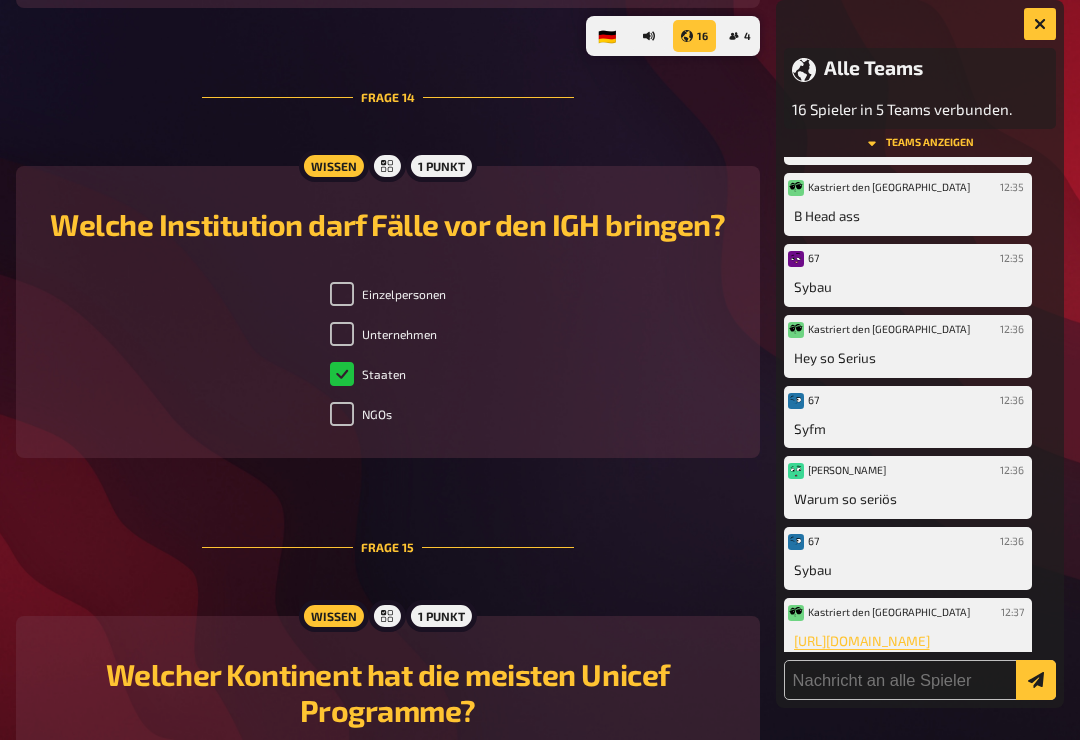 click on "[URL][DOMAIN_NAME]" at bounding box center [908, 641] 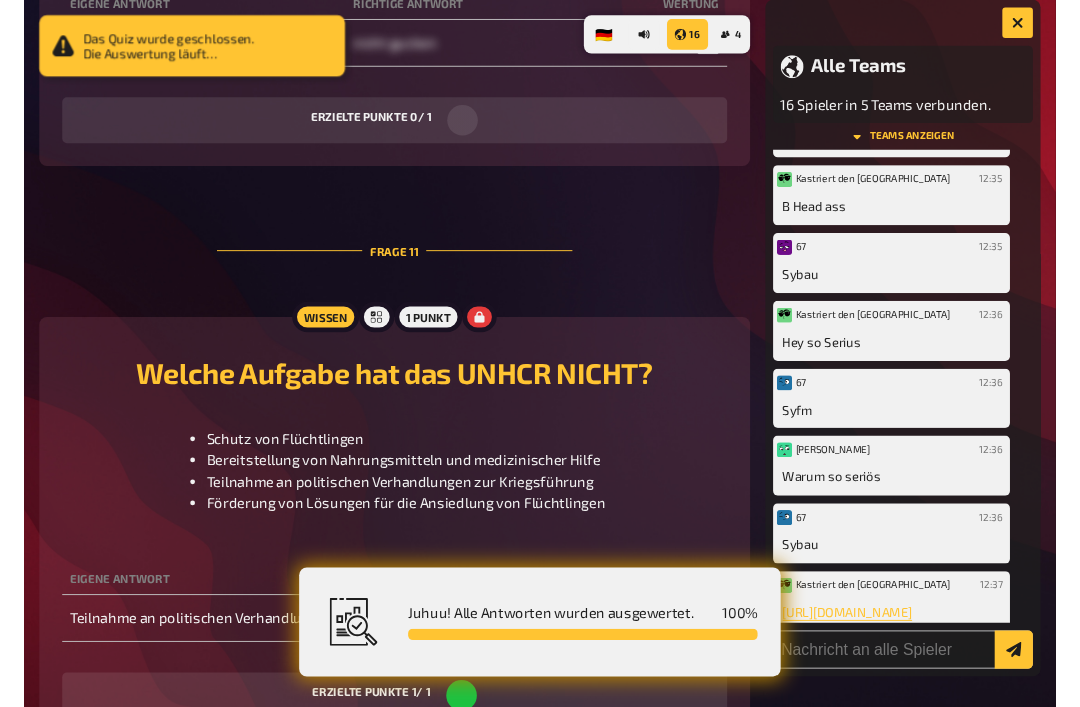 scroll, scrollTop: 6675, scrollLeft: 0, axis: vertical 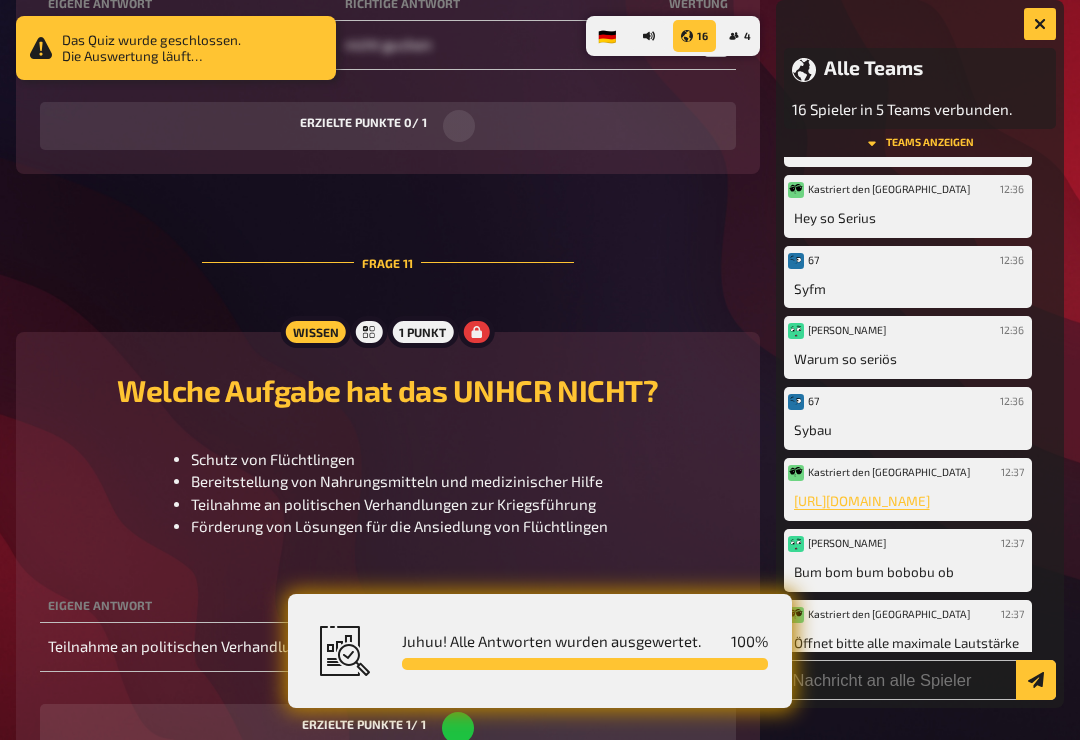 click at bounding box center [1040, 24] 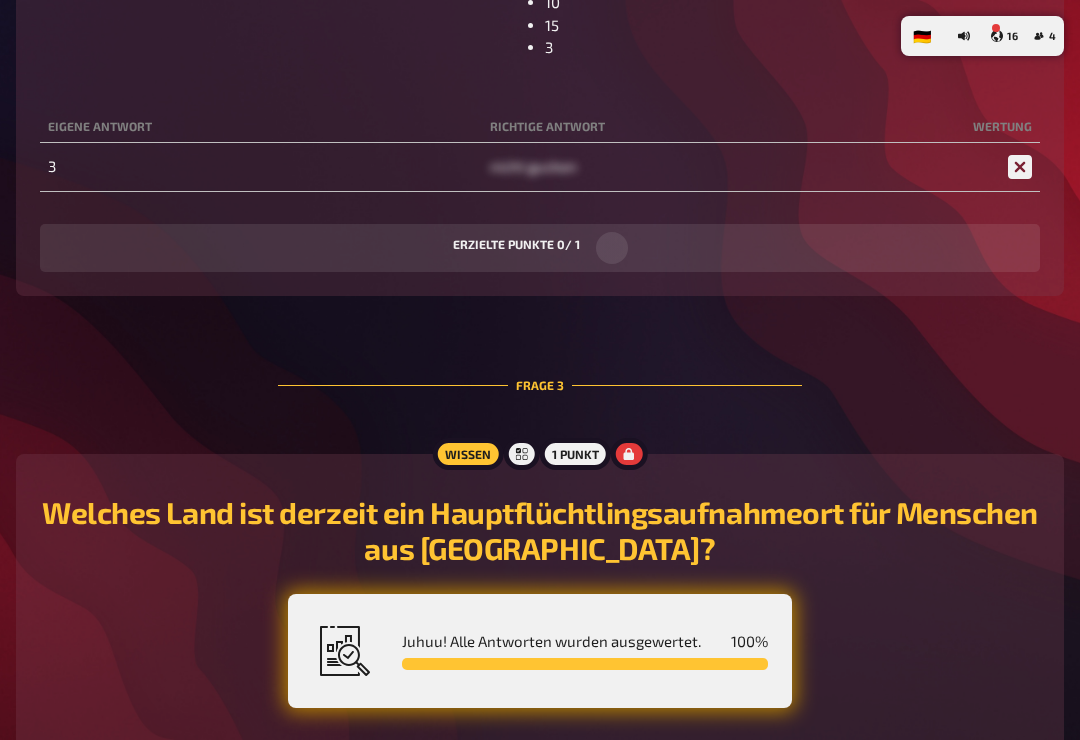 scroll, scrollTop: 1487, scrollLeft: 0, axis: vertical 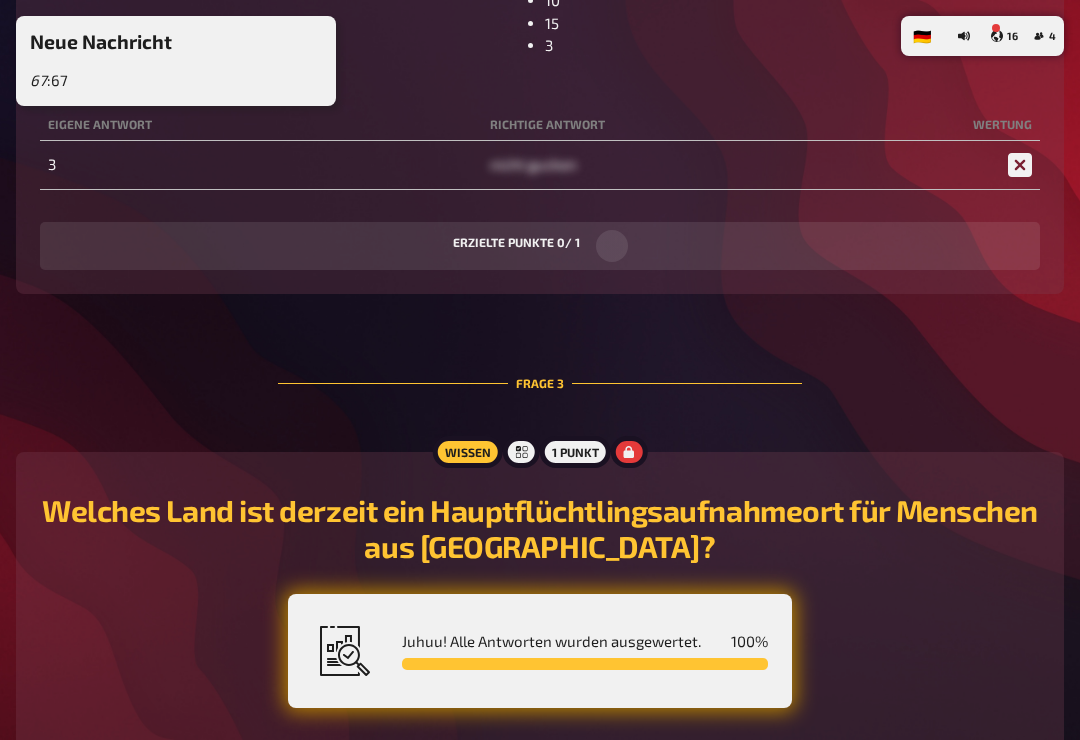 click on "16" at bounding box center [1004, 36] 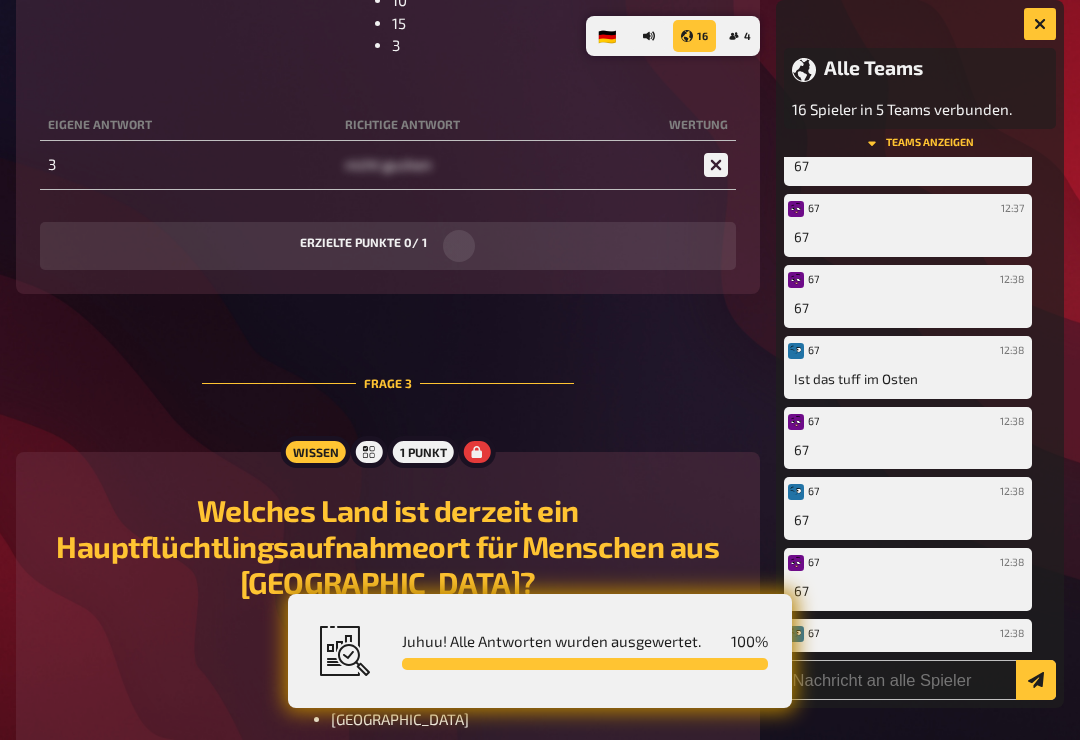 scroll, scrollTop: 1169, scrollLeft: 0, axis: vertical 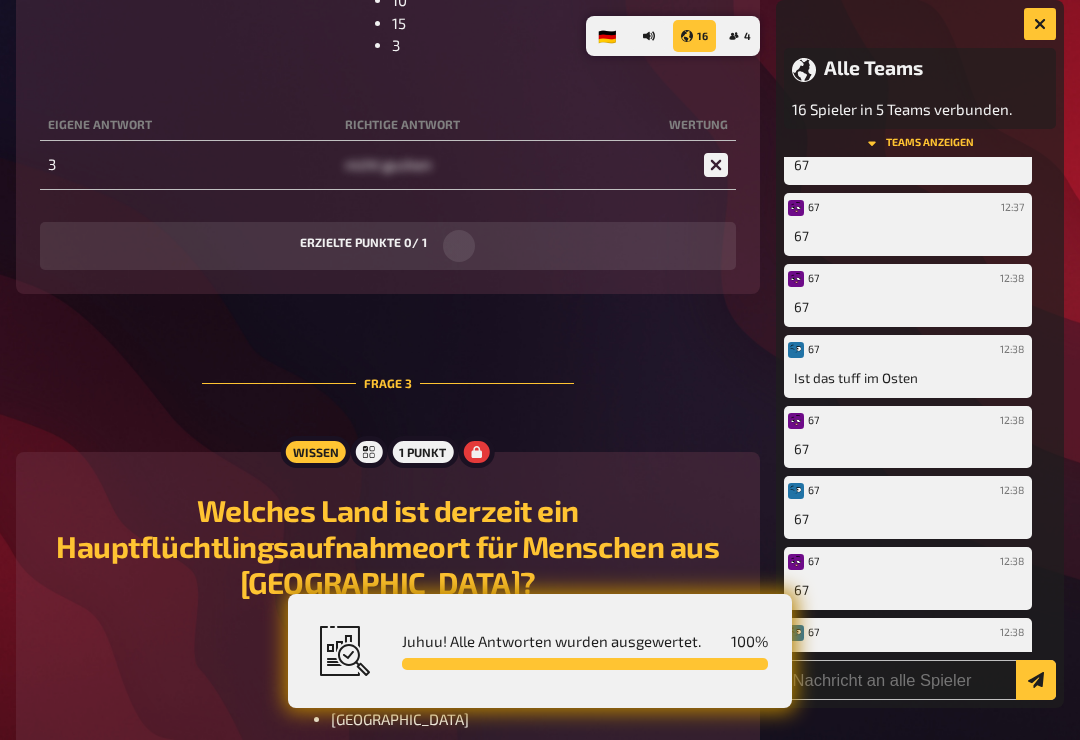 click at bounding box center (1040, 24) 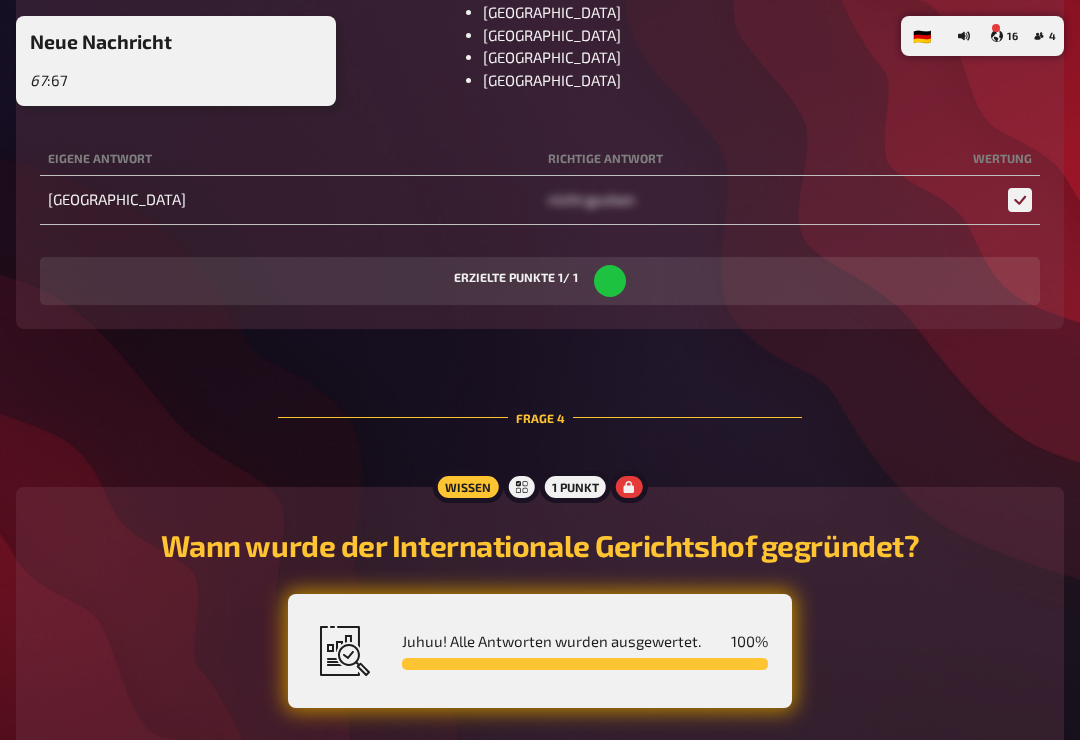 scroll, scrollTop: 2092, scrollLeft: 0, axis: vertical 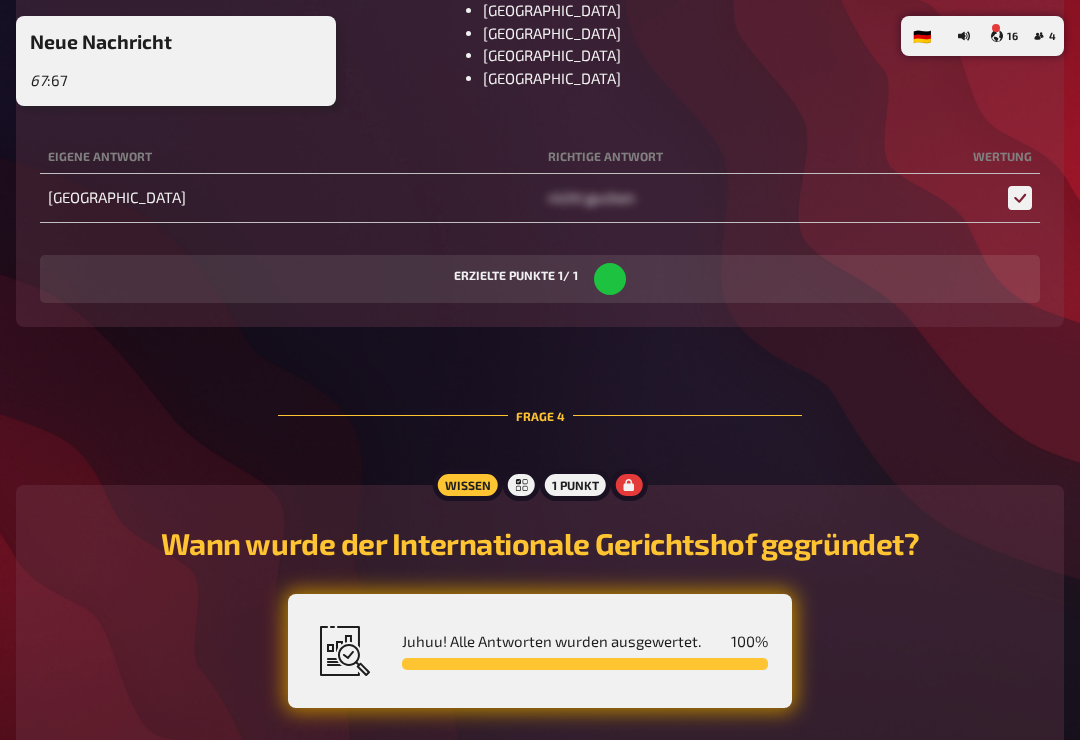 click on "4" at bounding box center (1044, 36) 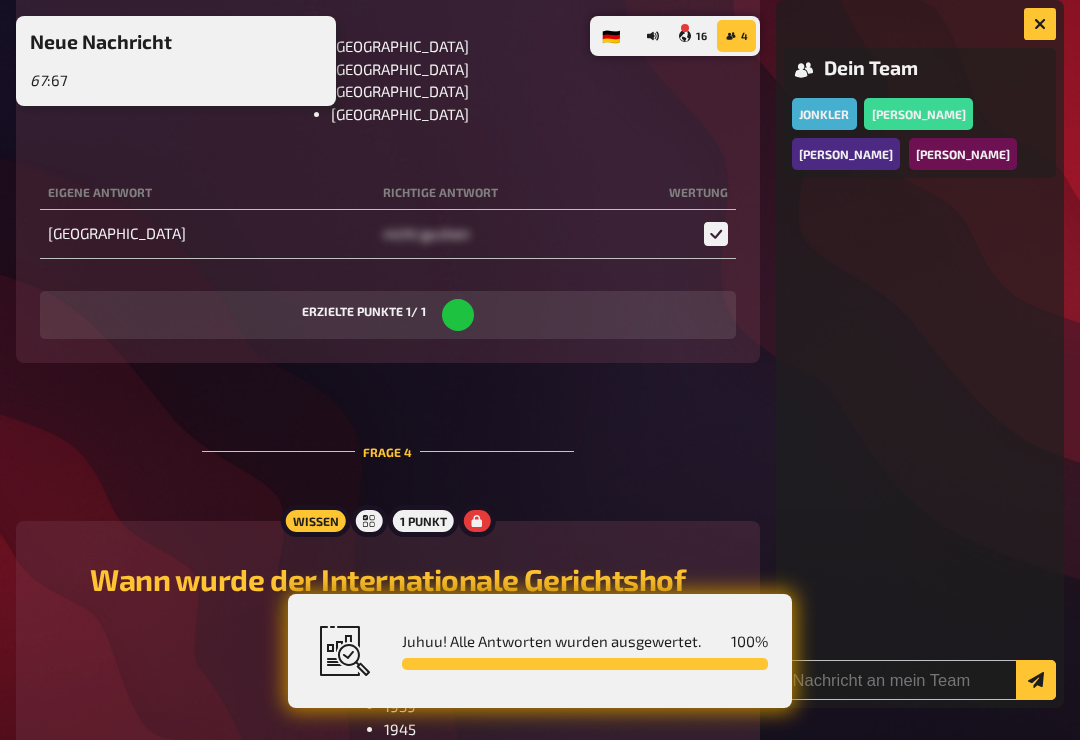 click 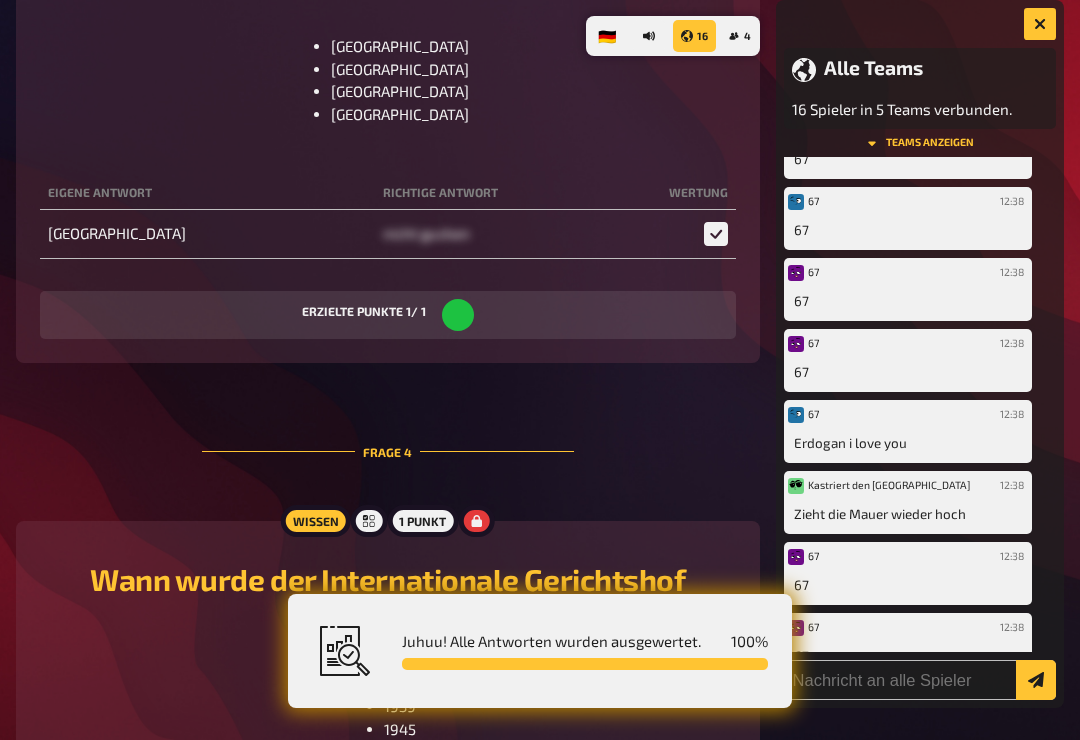 scroll, scrollTop: 1670, scrollLeft: 0, axis: vertical 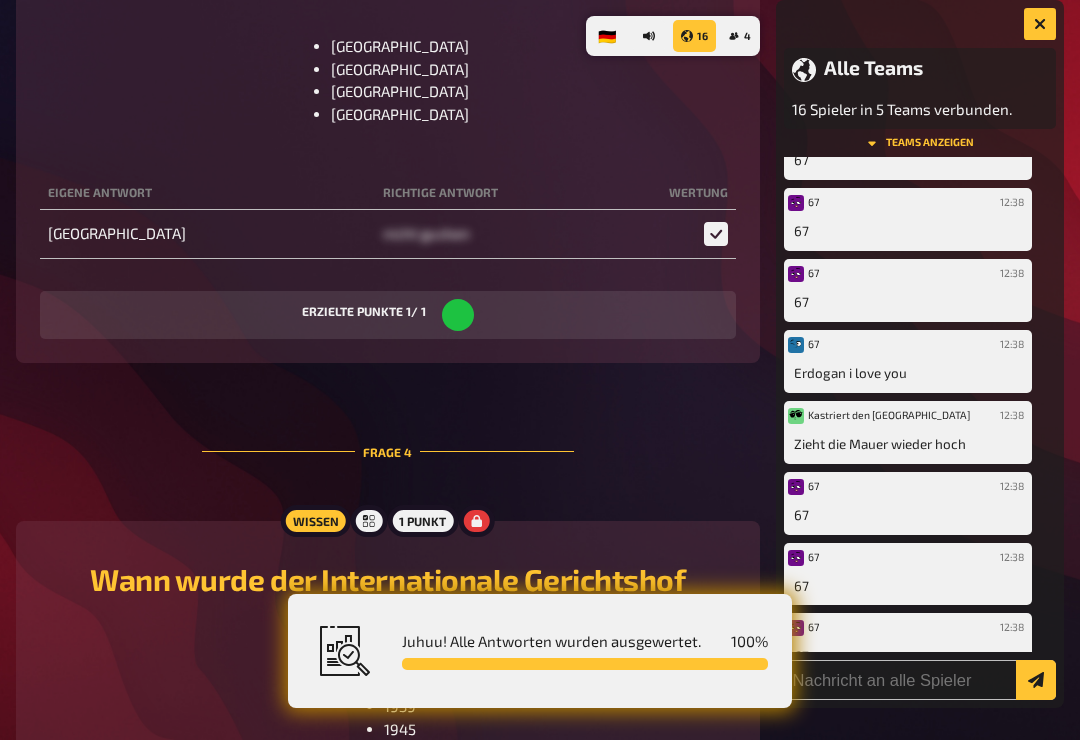 click on "Alle Teams 16 Spieler in 5 Teams verbunden. Teams anzeigen Kastriert 12:30 Hallo Kastriert 12:34 Hihi 67 12:34 6667777777 67 12:34 67 67 12:35 Ratterich Jonkler 12:35 Why so serious 67 12:35 [PERSON_NAME] den nahen Osten 12:35 B Head ass 67 12:35 Sybau  Kastriert den [GEOGRAPHIC_DATA] 12:36 Hey so Serius  67 12:36 Syfm [PERSON_NAME] 12:36 Warum so seriös 67 12:36 Sybau Kastriert den [GEOGRAPHIC_DATA] 12:37 [URL][DOMAIN_NAME] [PERSON_NAME] 12:37 Bum bom bum bobobu ob Kastriert den [GEOGRAPHIC_DATA] 12:37 Öffnet bitte alle maximale Lautstärke  67 12:37 67 67 12:37 67 67 12:38 67 67 12:38 Ist das tuff im Osten  67 12:38 67 67 12:38 67 67 12:38 67 67 12:38 67 67 12:38 67 67 12:38 67 67 12:38 [PERSON_NAME] i love you [PERSON_NAME] den [GEOGRAPHIC_DATA] 12:38 Zieht die Mauer wieder hoch 67 12:38 67 67 12:38 67 67 12:38 67" at bounding box center (920, 354) 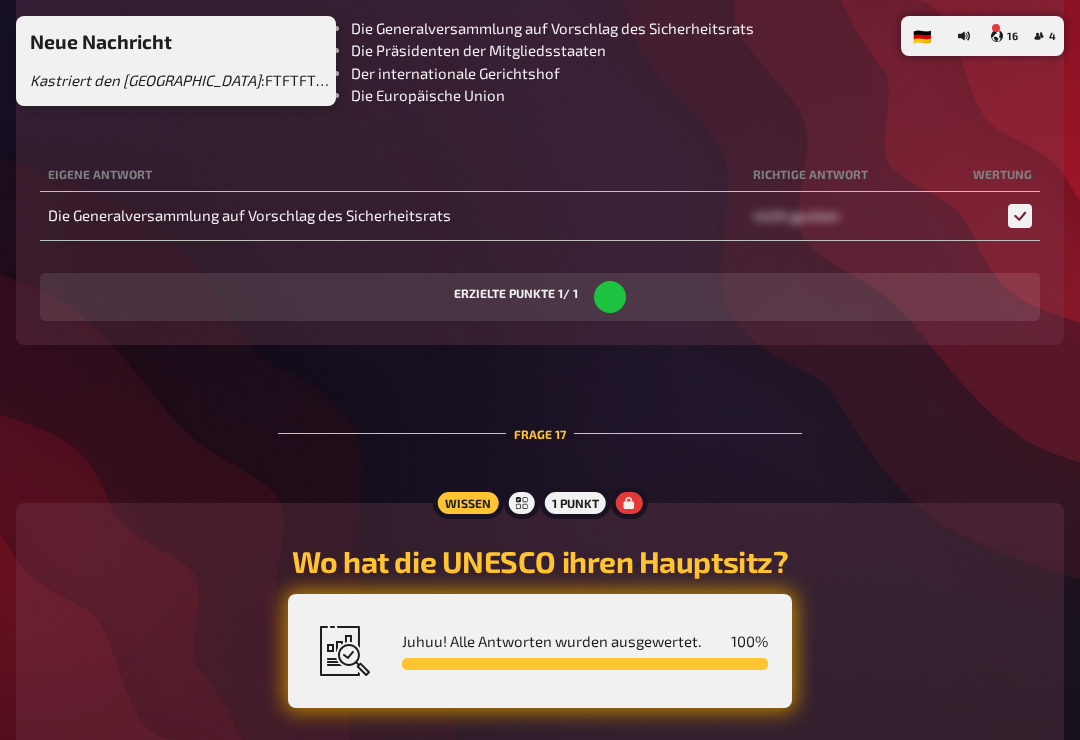 scroll, scrollTop: 10001, scrollLeft: 0, axis: vertical 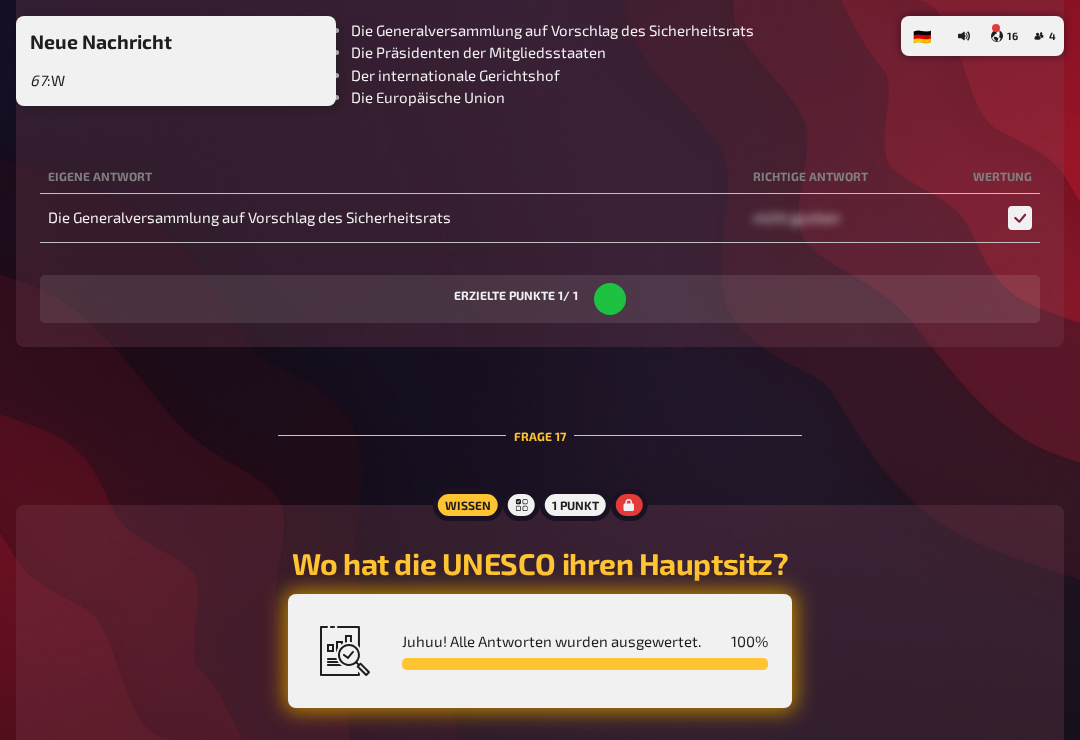 click on "16" at bounding box center [1004, 36] 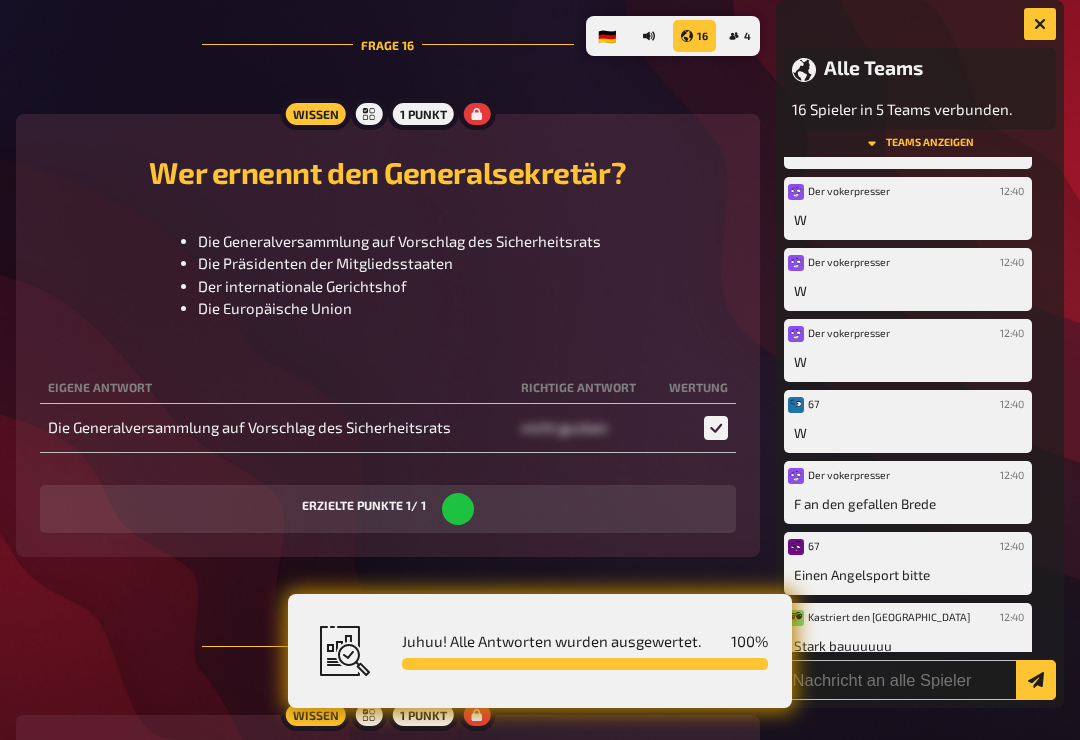 scroll, scrollTop: 3943, scrollLeft: 0, axis: vertical 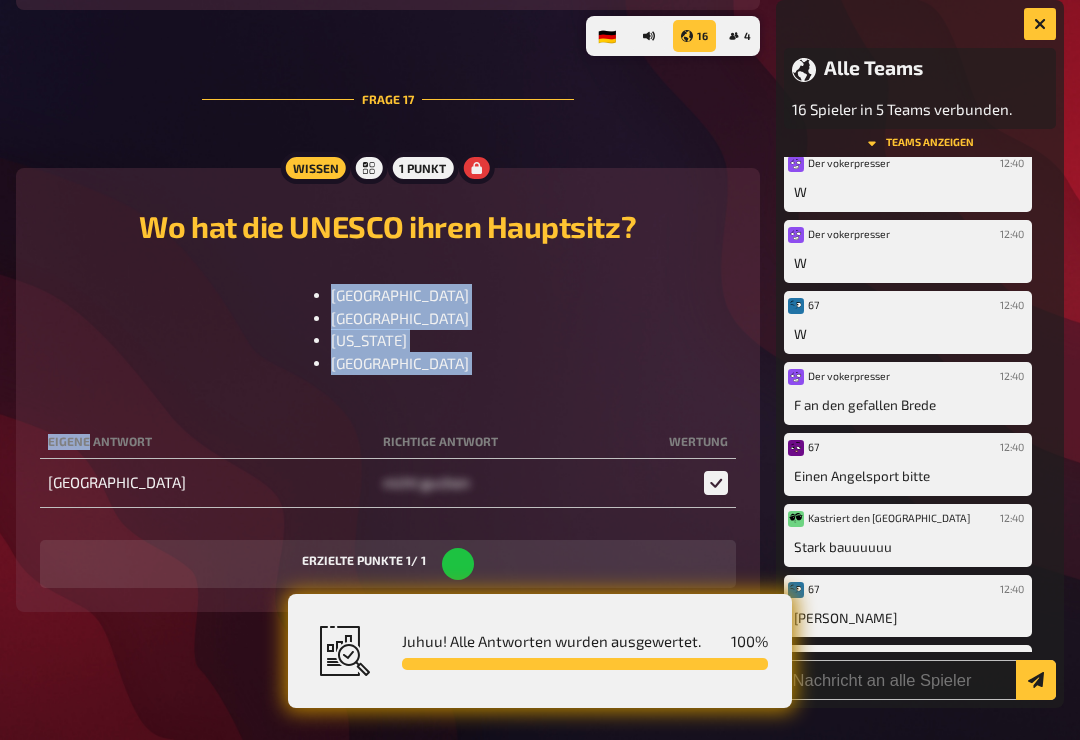 click on "Wo hat die UNESCO ihren Hauptsitz? [GEOGRAPHIC_DATA] [GEOGRAPHIC_DATA] [US_STATE] London Eigene Antwort Richtige Antwort Wertung Paris nicht gucken erzielte Punkte   1  /   1" at bounding box center (388, 390) 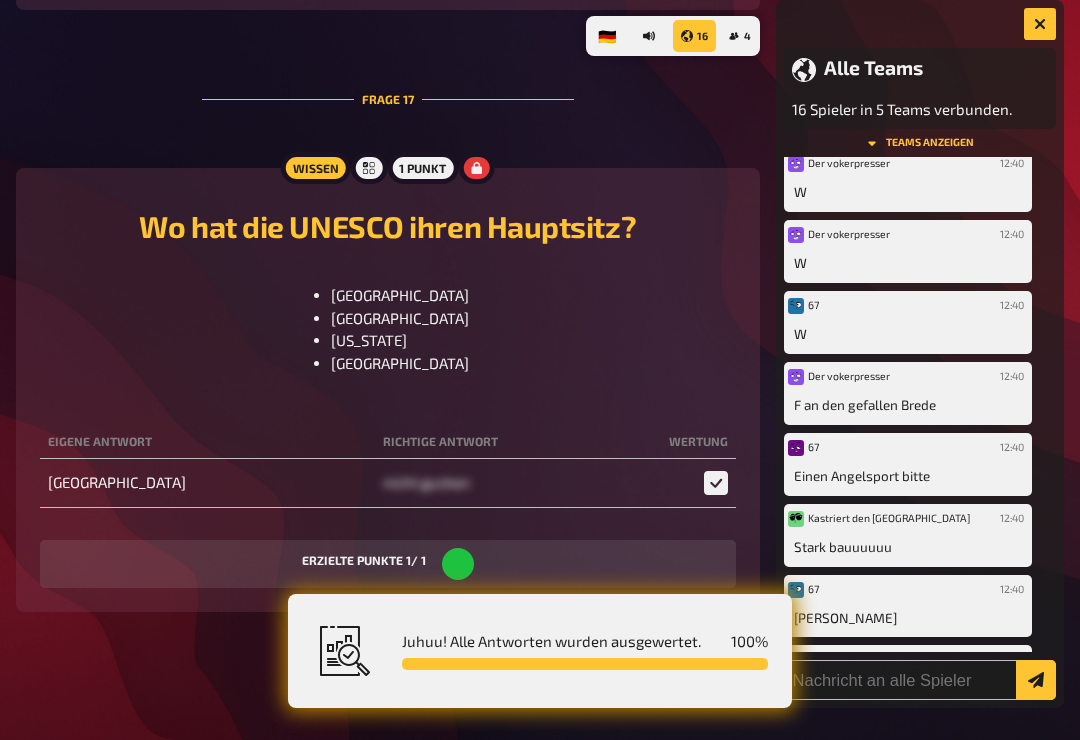 scroll, scrollTop: 4052, scrollLeft: 0, axis: vertical 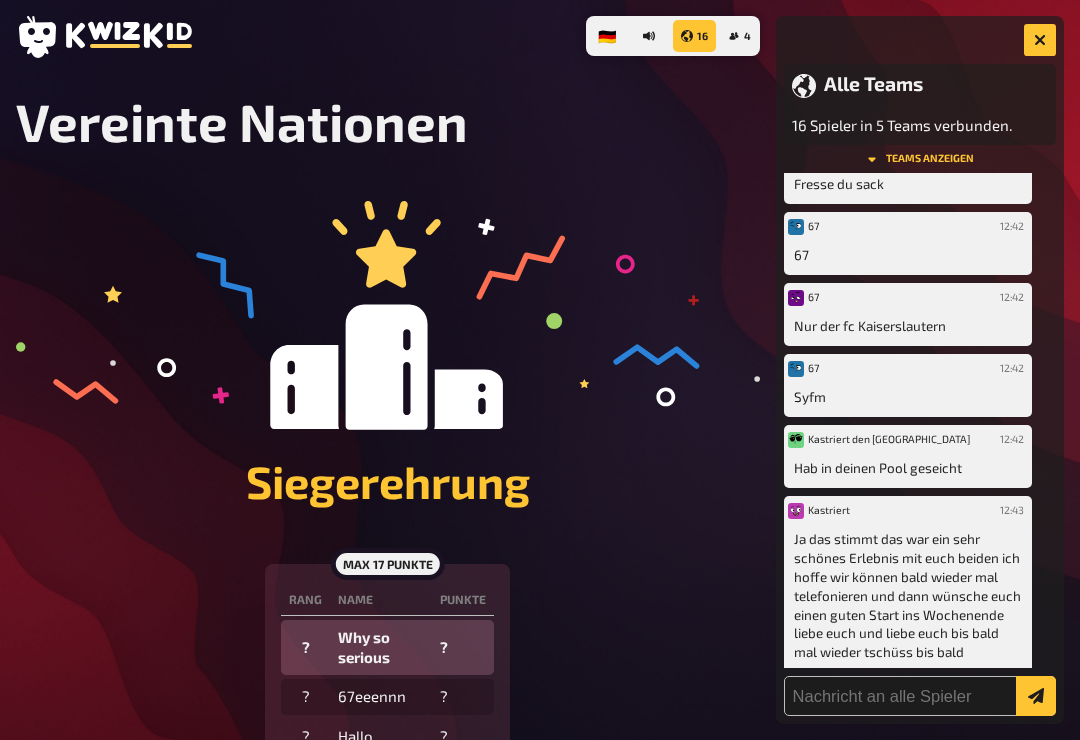 click at bounding box center (1040, 40) 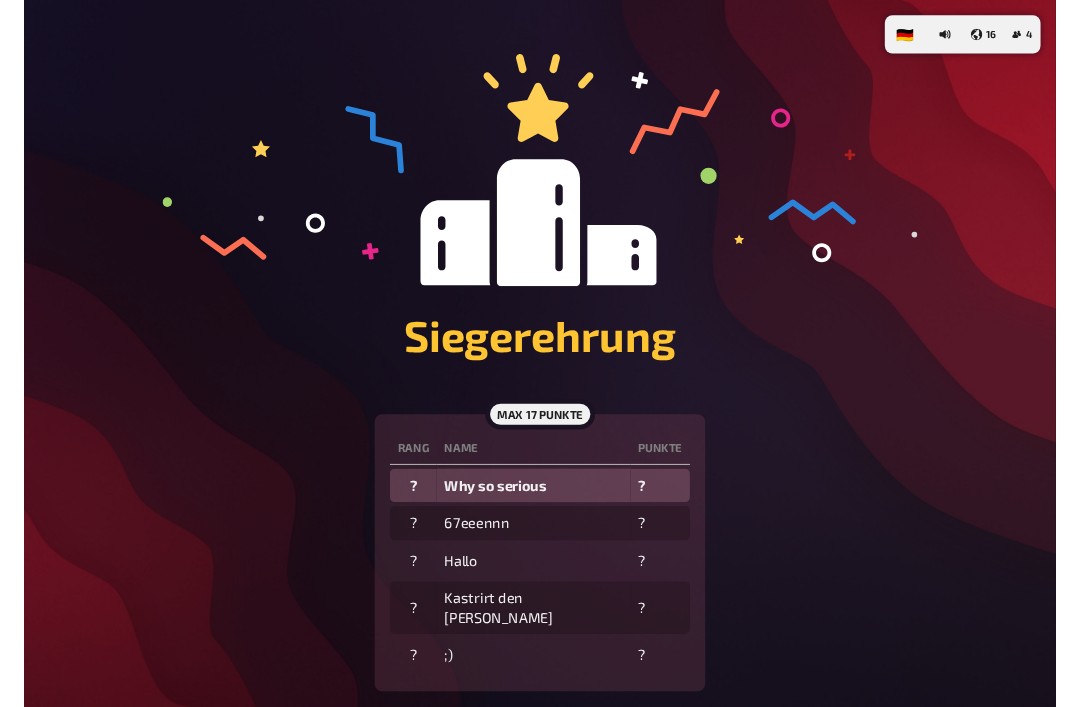 scroll, scrollTop: 0, scrollLeft: 0, axis: both 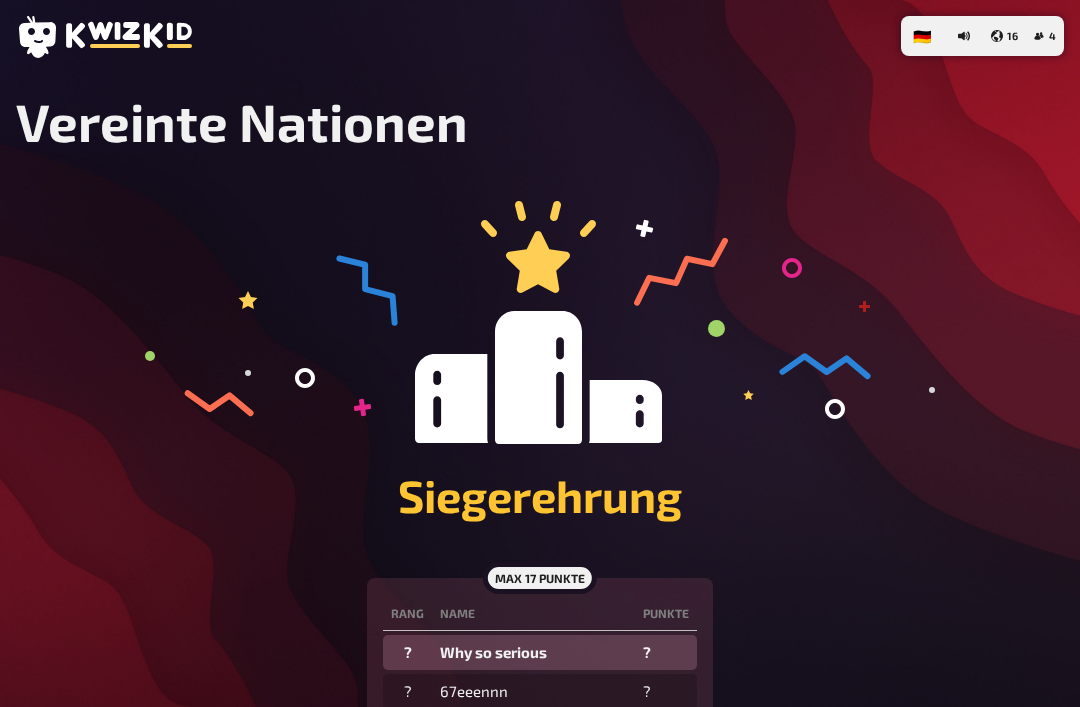 click on "16" at bounding box center (1004, 36) 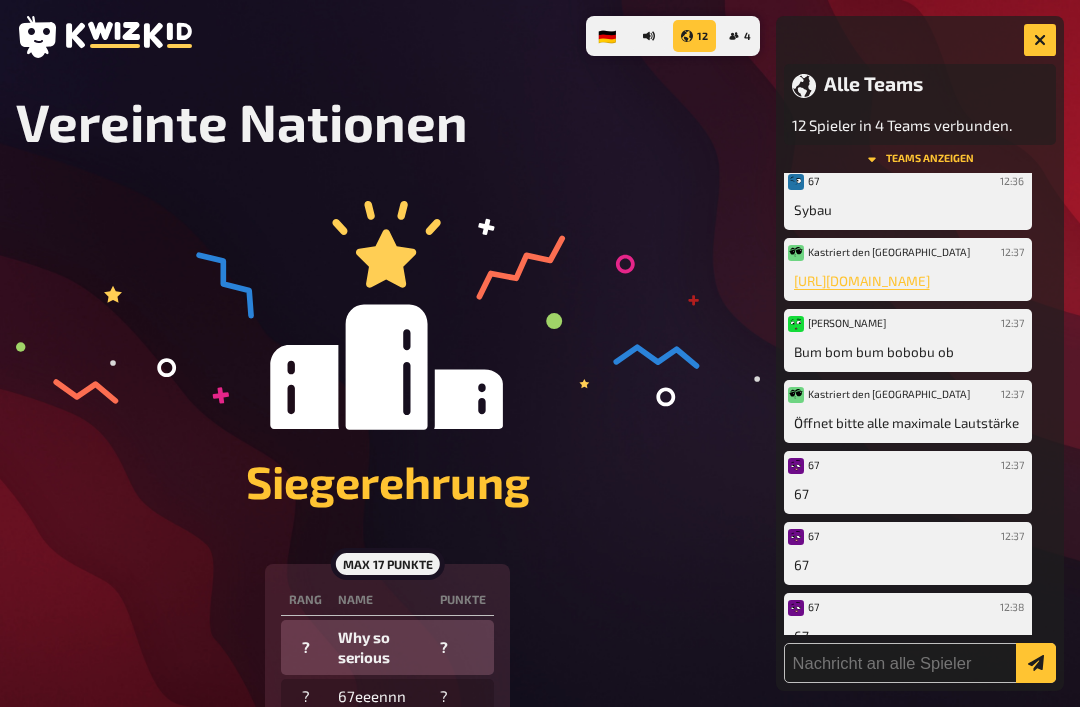 scroll, scrollTop: 855, scrollLeft: 0, axis: vertical 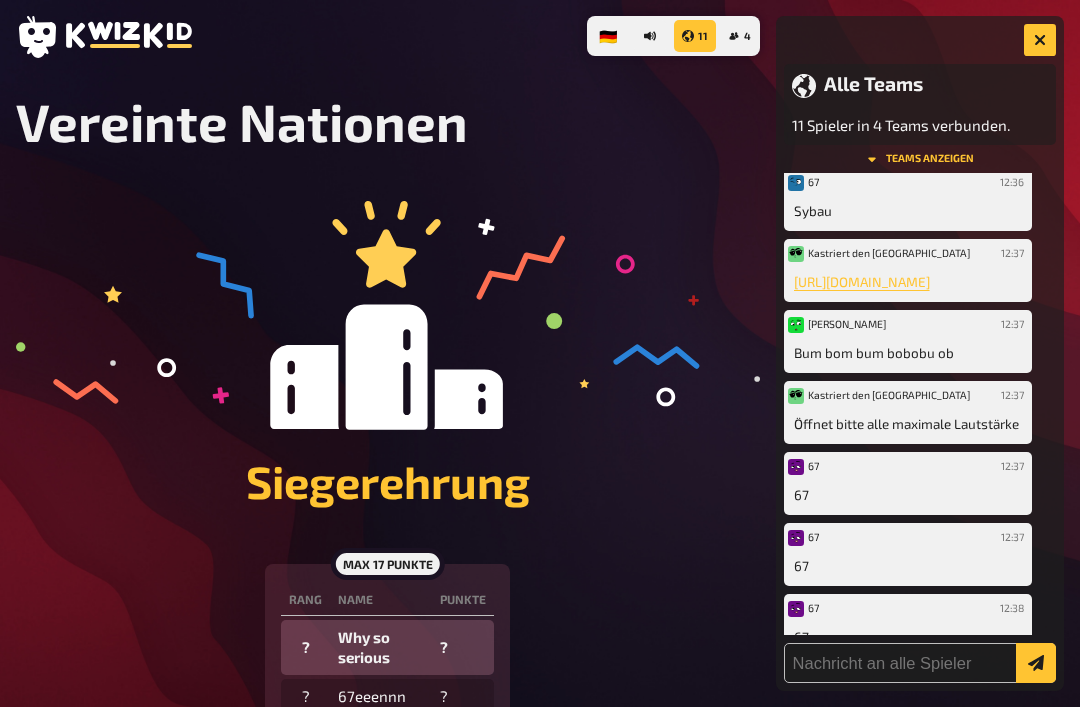 click on "[URL][DOMAIN_NAME]" at bounding box center [908, 282] 